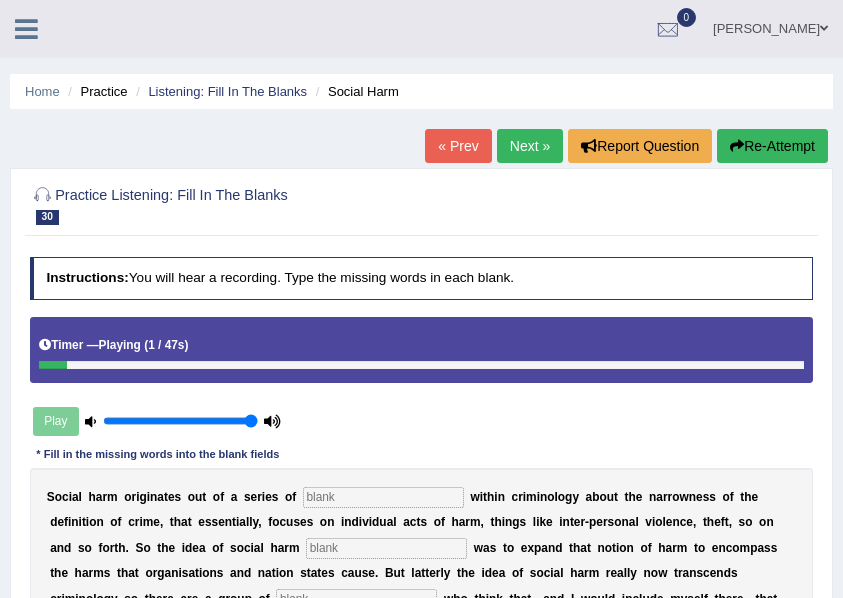 scroll, scrollTop: 266, scrollLeft: 0, axis: vertical 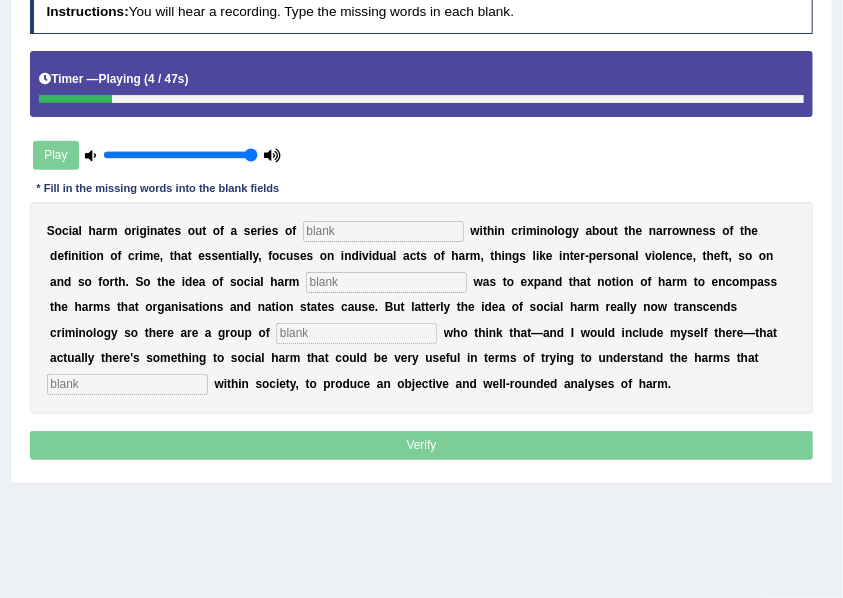 click at bounding box center [383, 231] 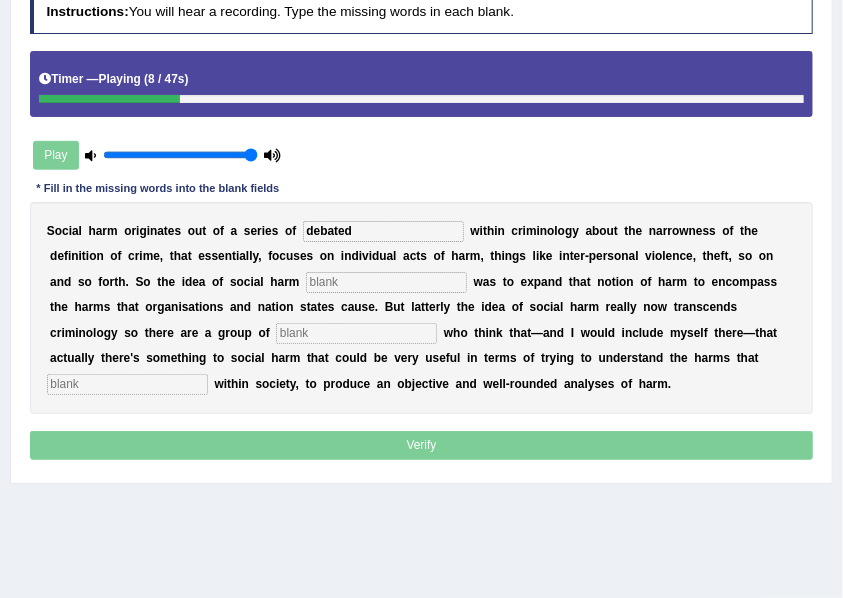 type on "debated" 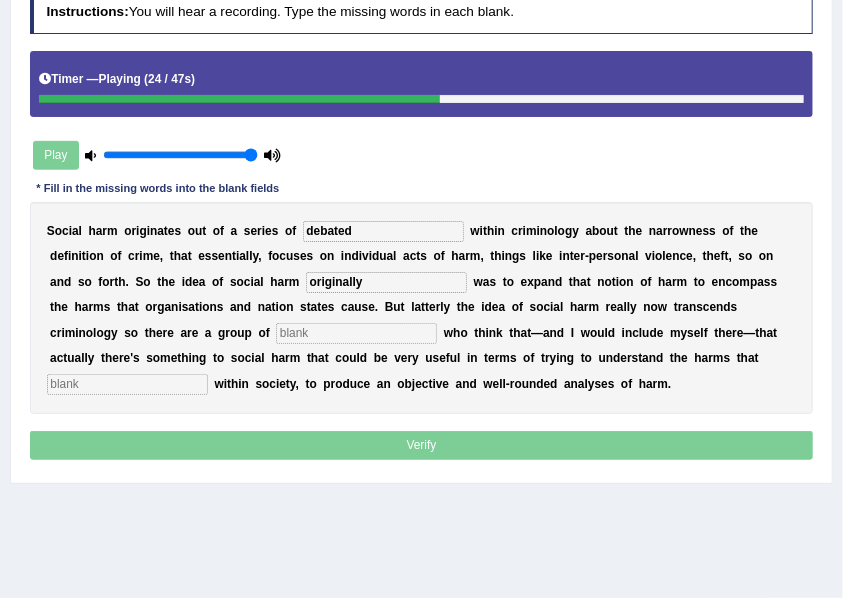 type on "originally" 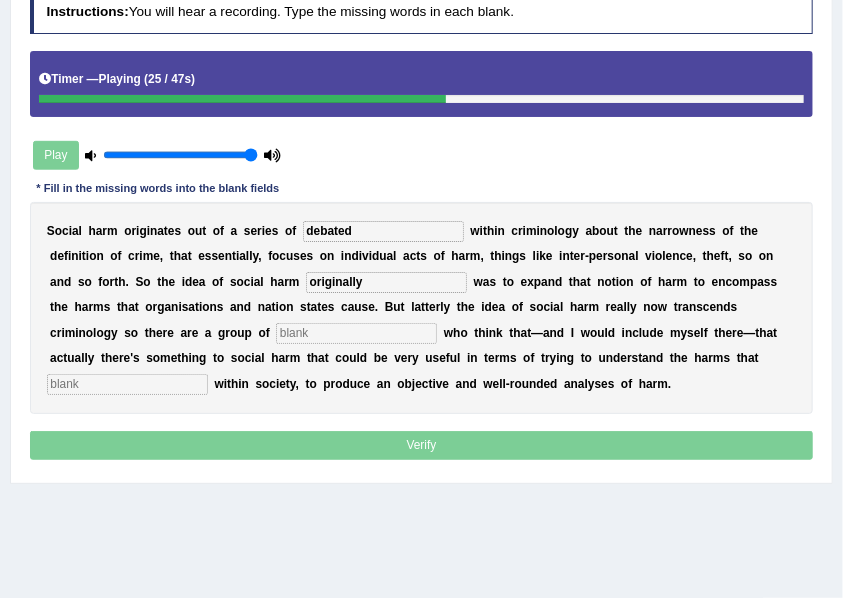 click at bounding box center [356, 333] 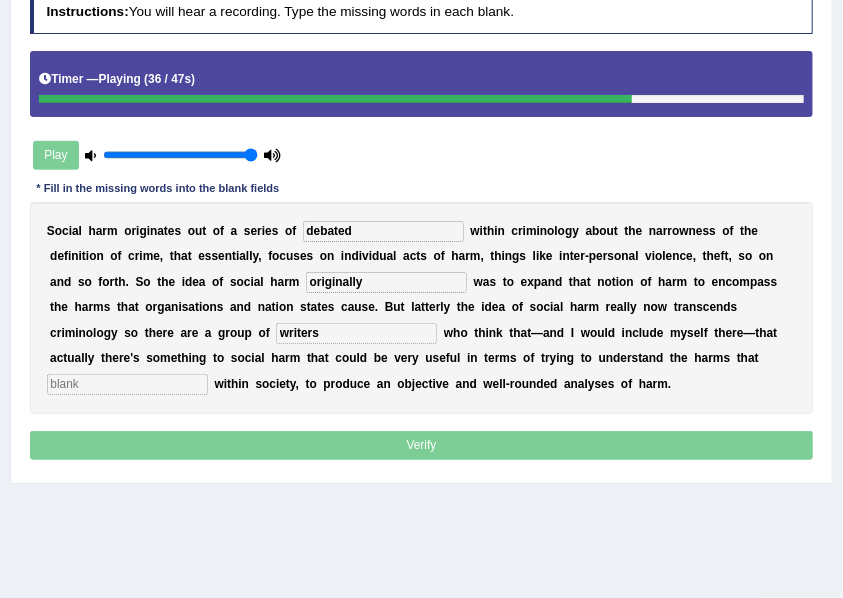 type on "writers" 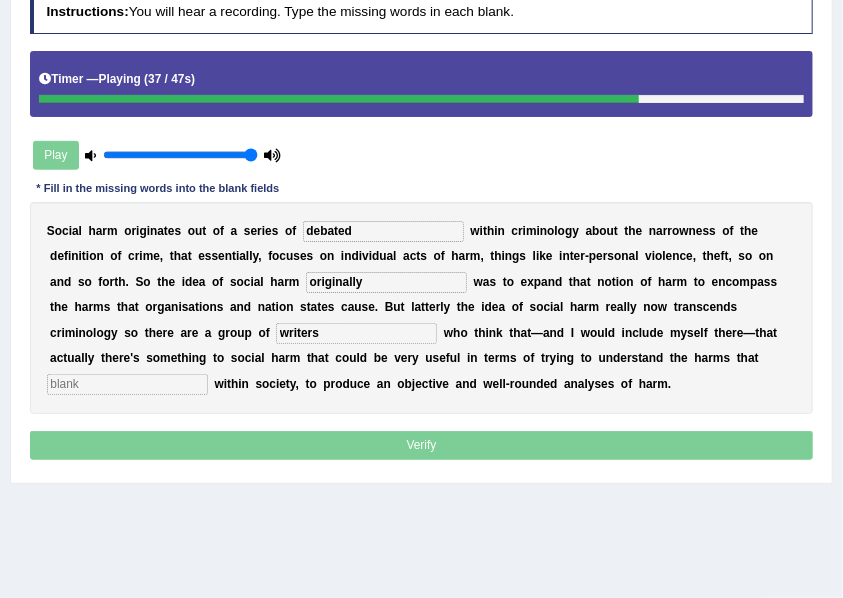 click on "S o c i a l    h a r m    o r i g i n a t e s    o u t    o f    a    s e r i e s    o f    debated    w i t h i n    c r i m i n o l o g y    a b o u t    t h e    n a r r o w n e s s    o f    t h e    d e f i n i t i o n    o f    c r i m e ,    t h a t    e s s e n t i a l l y ,    f o c u s e s    o n    i n d i v i d u a l    a c t s    o f    h a r m ,    t h i n g s    l i k e    i n t e r - p e r s o n a l    v i o l e n c e ,    t h e f t ,    s o    o n    a n d    s o    f o r t h .    S o    t h e    i d e a    o f    s o c i a l    h a r m    originally    w a s    t o    e x p a n d    t h a t    n o t i o n    o f    h a r m    t o    e n c o m p a s s    t h e    h a r m s    t h a t    o r g a n i s a t i o n s    a n d    n a t i o n    s t a t e s    c a u s e .    B u t    l a t t e r l y    t h e    i d e a    o f    s o c i a l    h a r m    r e a l l y    n o w    t r a n s c e n d s    c r i m i n o l o g y    s o" at bounding box center [422, 308] 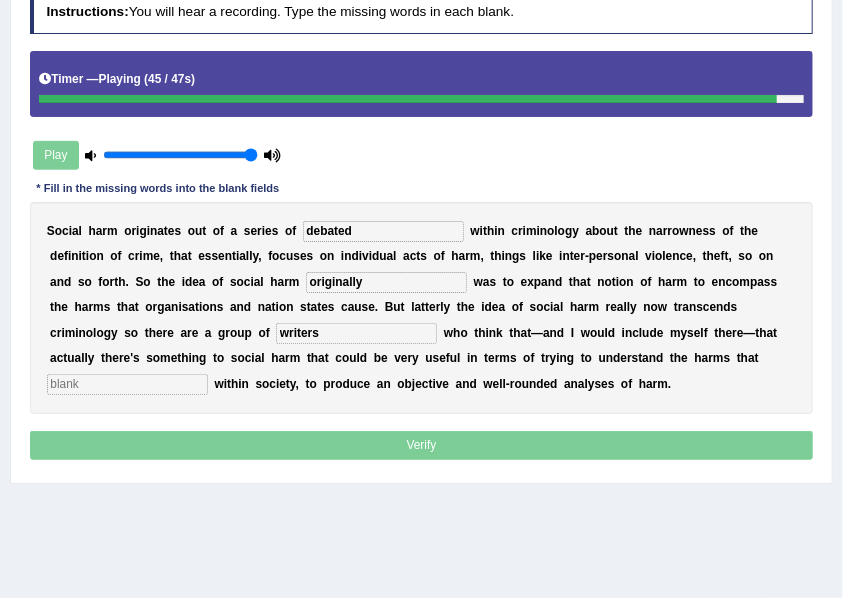 click at bounding box center (127, 384) 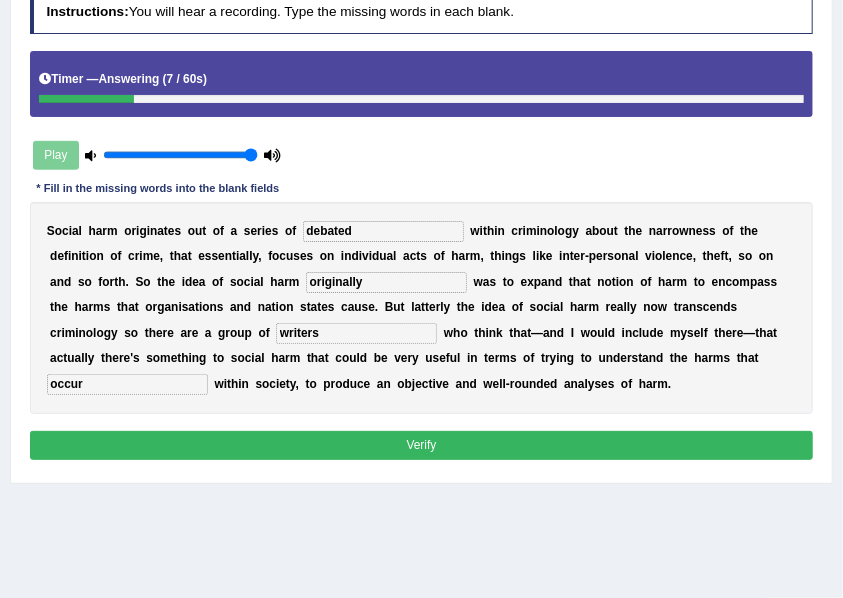 click on "occur" at bounding box center (127, 384) 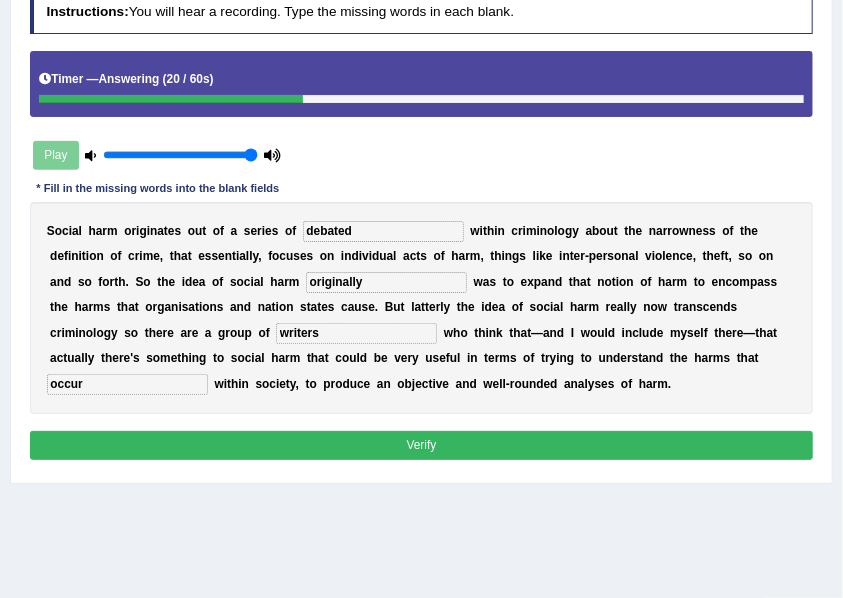 click on "occur" at bounding box center [127, 384] 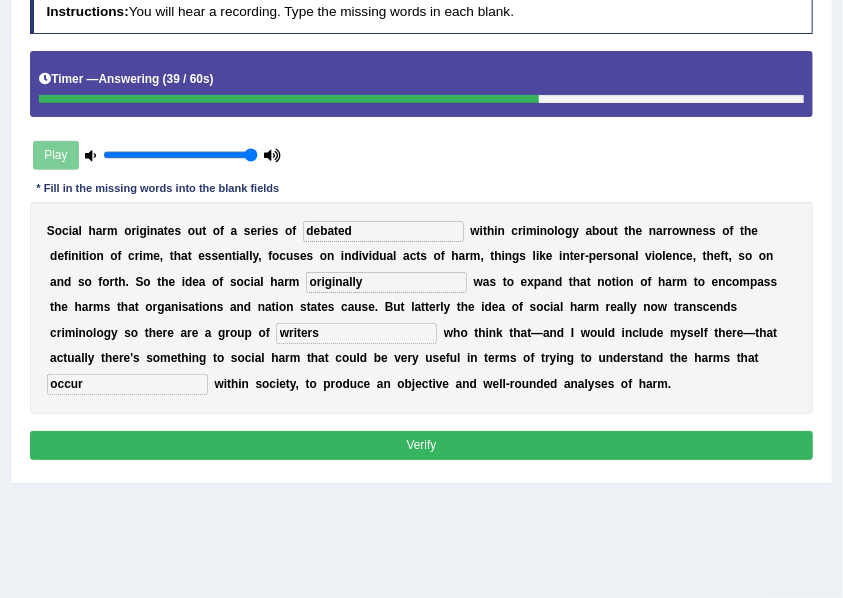 type on "occur" 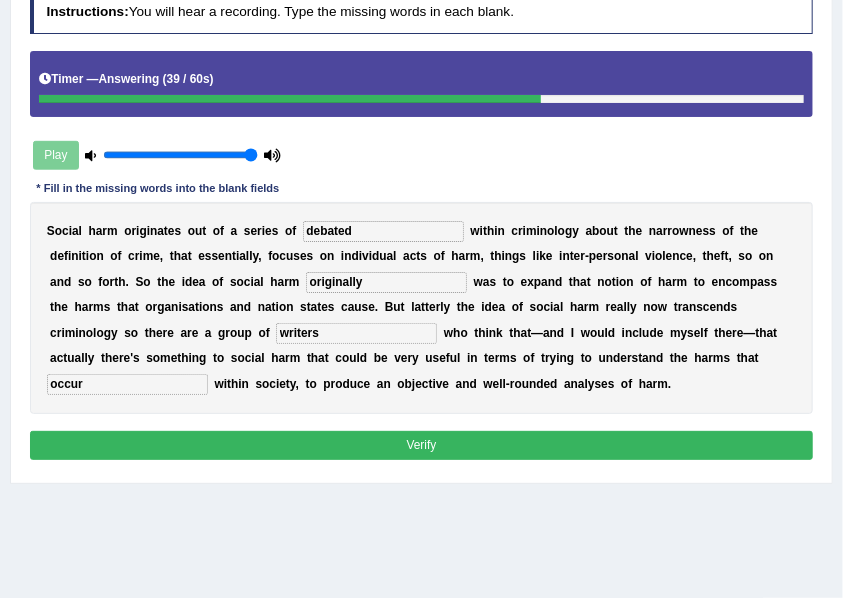 click on "Verify" at bounding box center (422, 445) 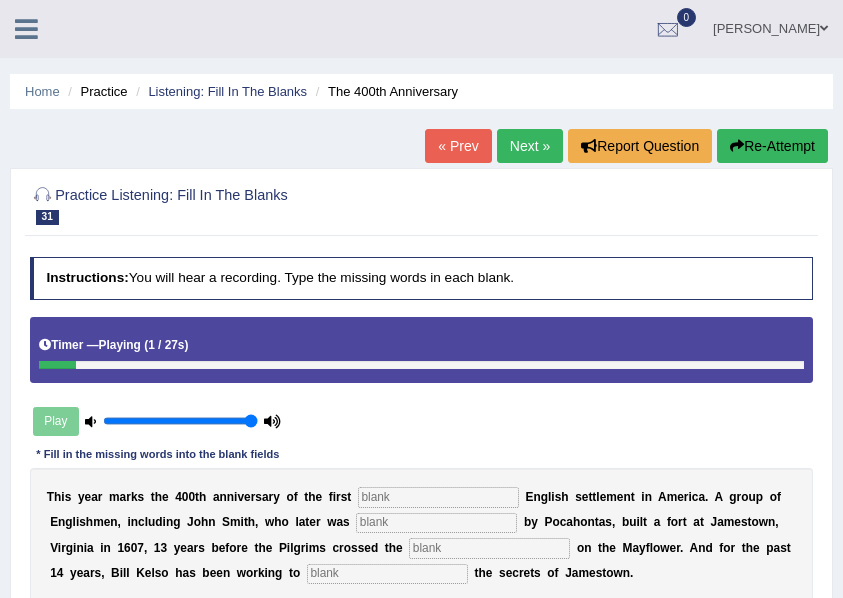 scroll, scrollTop: 200, scrollLeft: 0, axis: vertical 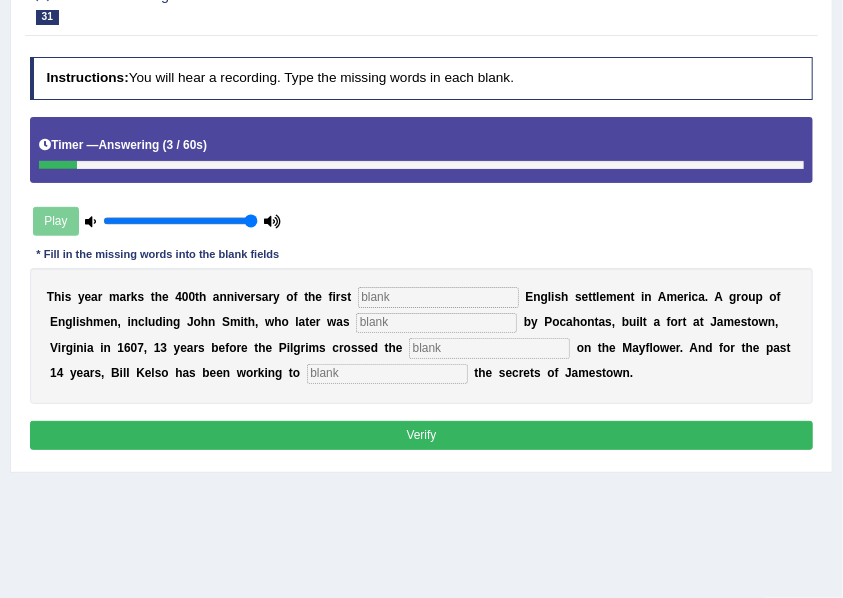 click at bounding box center [387, 374] 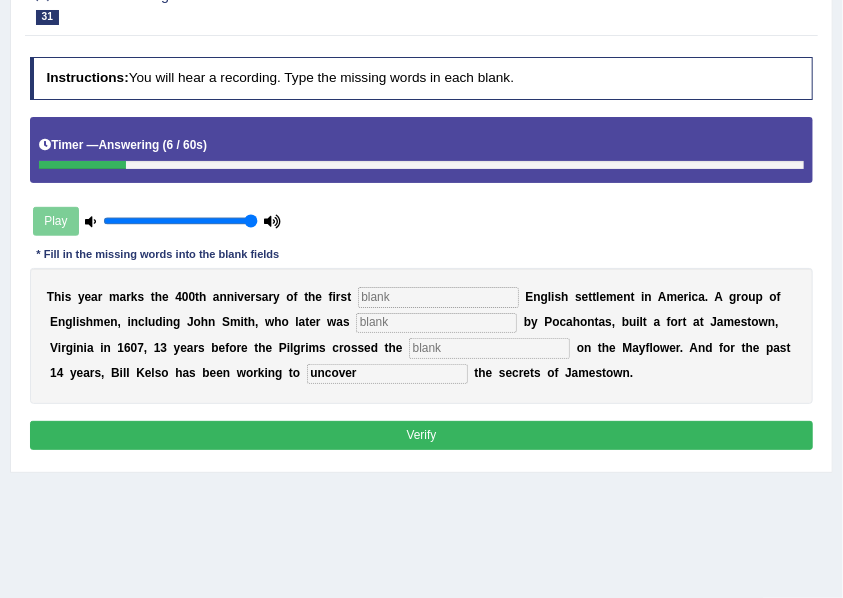 type on "uncover" 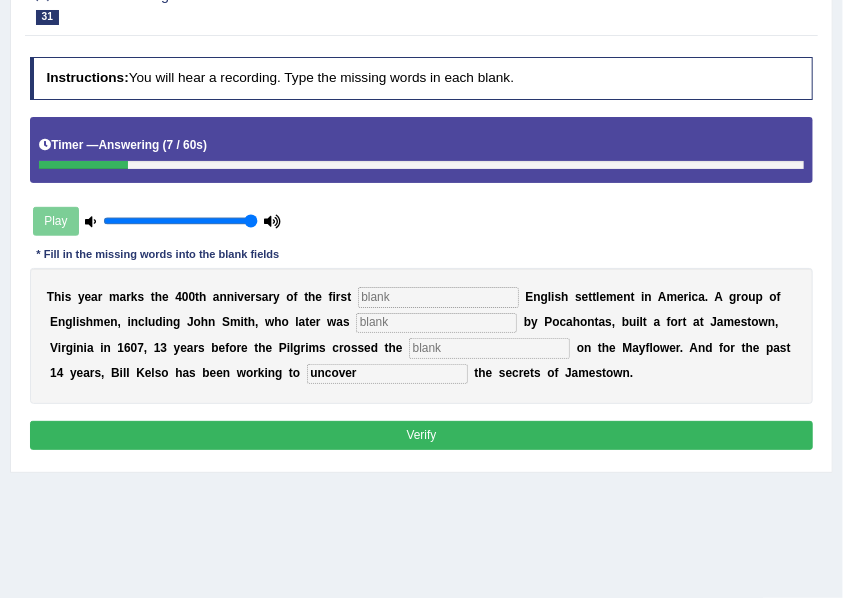 click at bounding box center (489, 348) 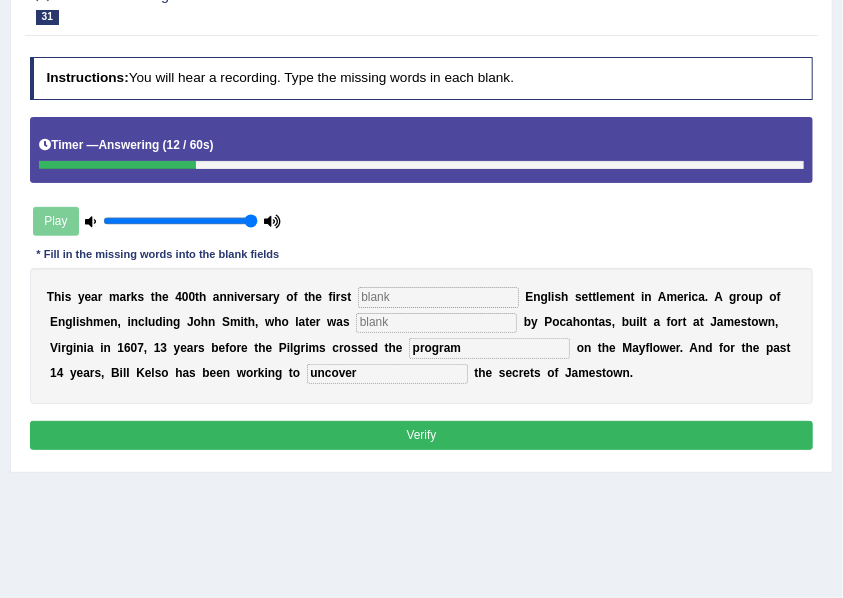 type on "program" 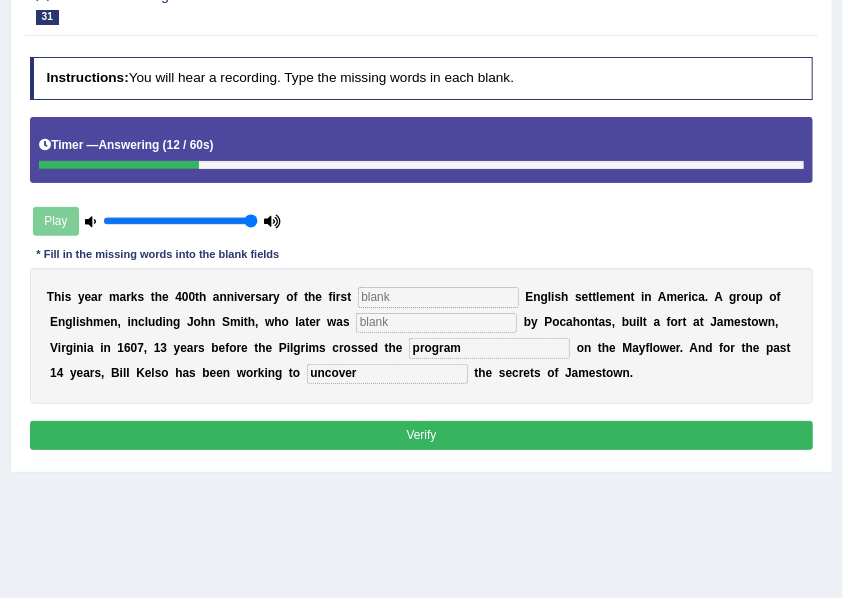 click at bounding box center [438, 297] 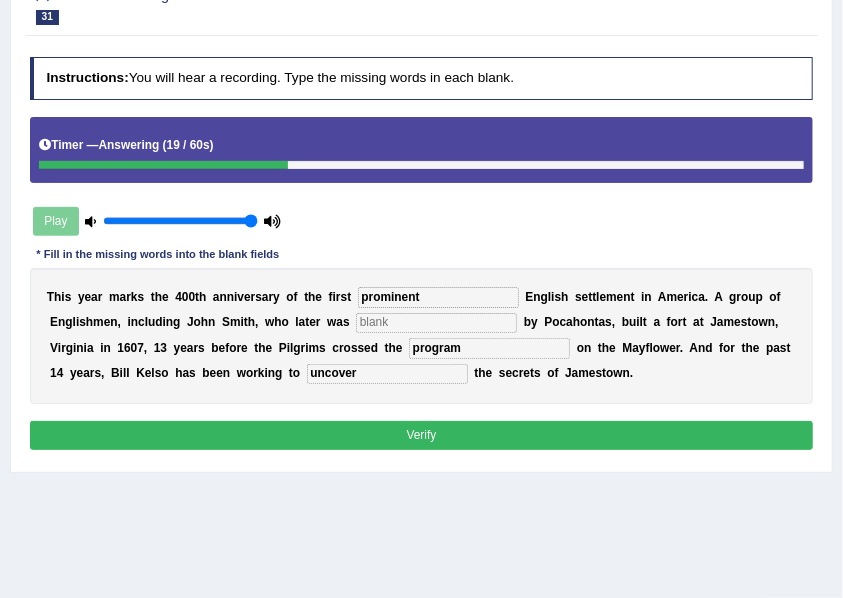 type on "prominent" 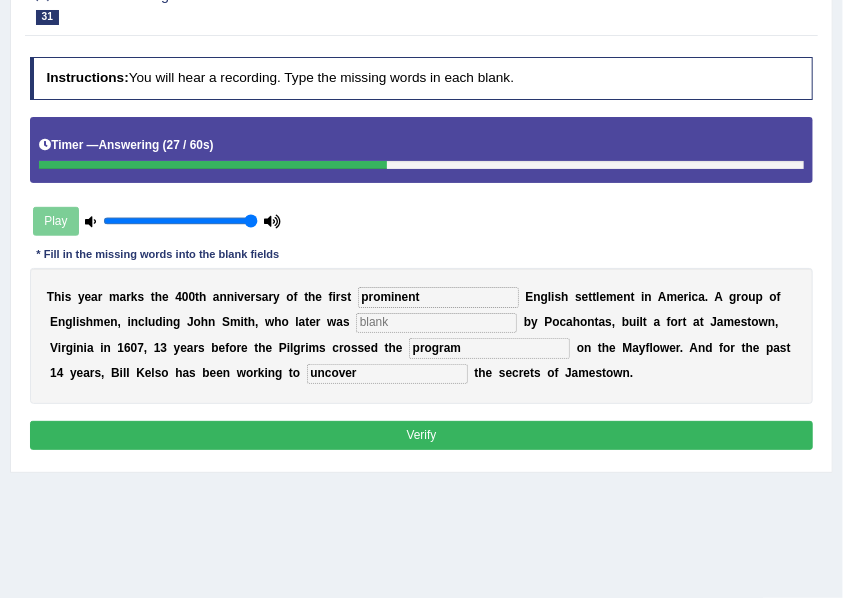 click on "Verify" at bounding box center (422, 435) 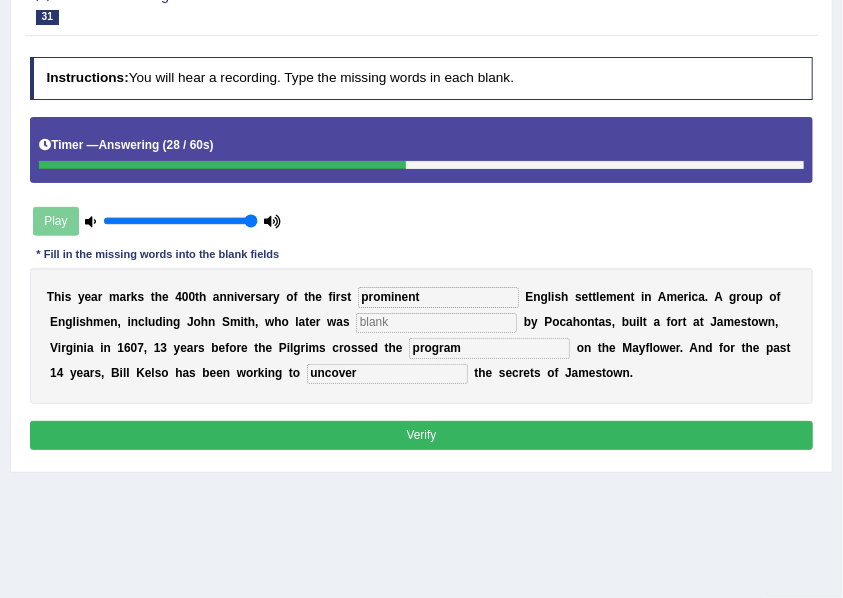 click at bounding box center (436, 323) 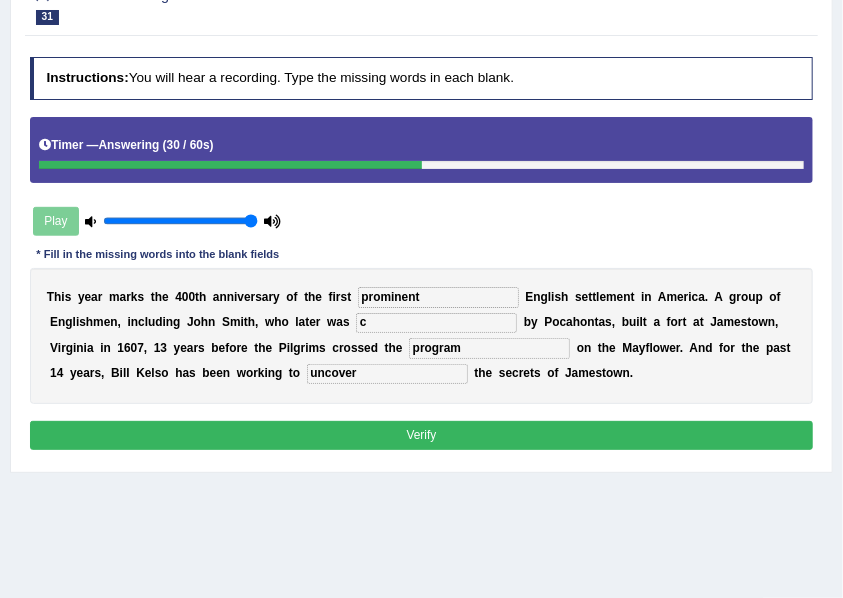 type on "c" 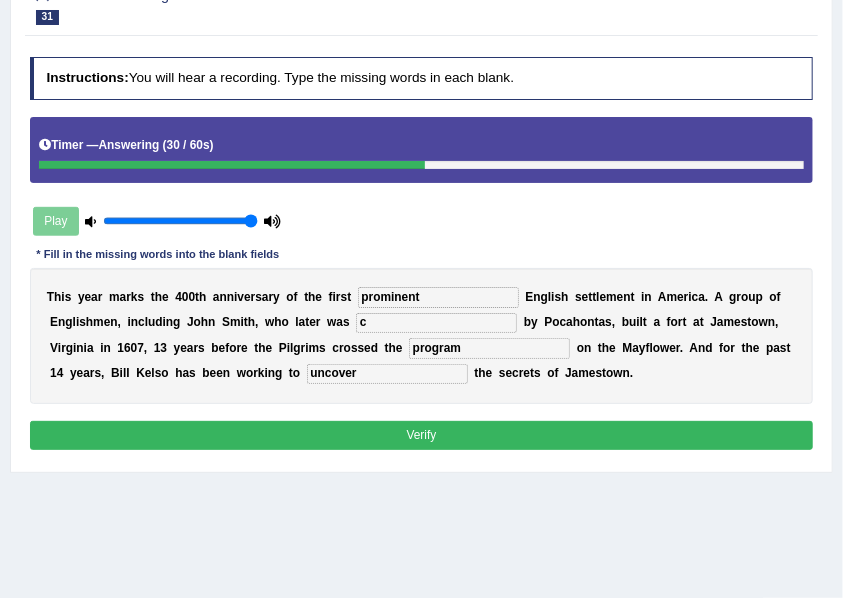 click on "Verify" at bounding box center (422, 435) 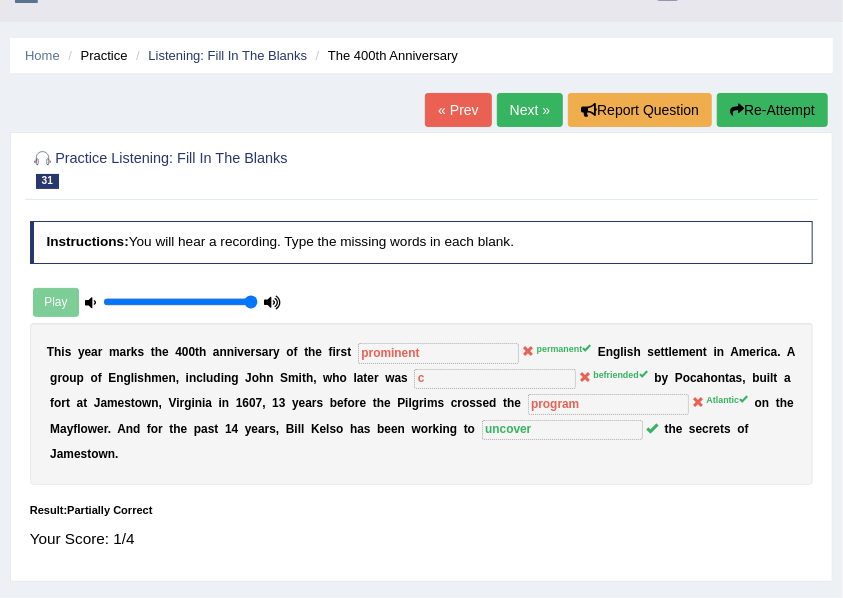scroll, scrollTop: 0, scrollLeft: 0, axis: both 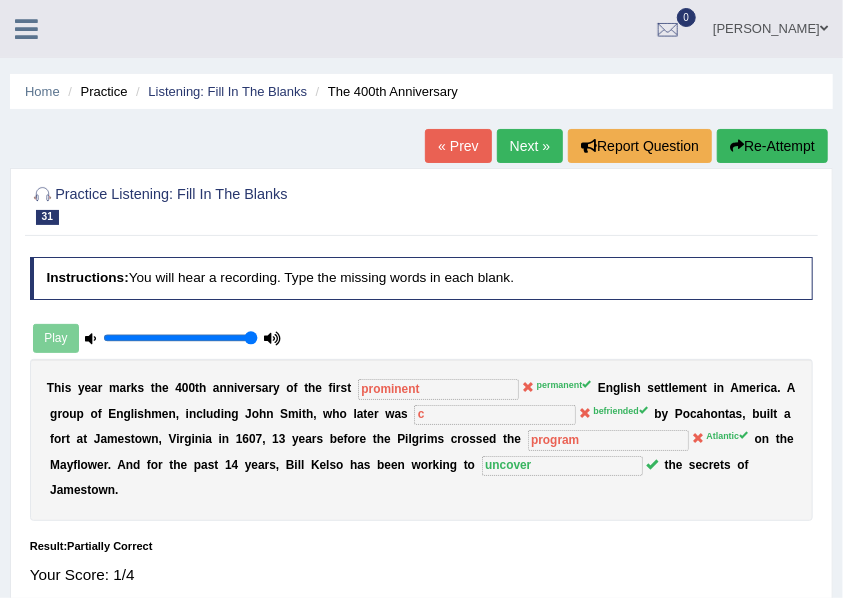 click on "Re-Attempt" at bounding box center (772, 146) 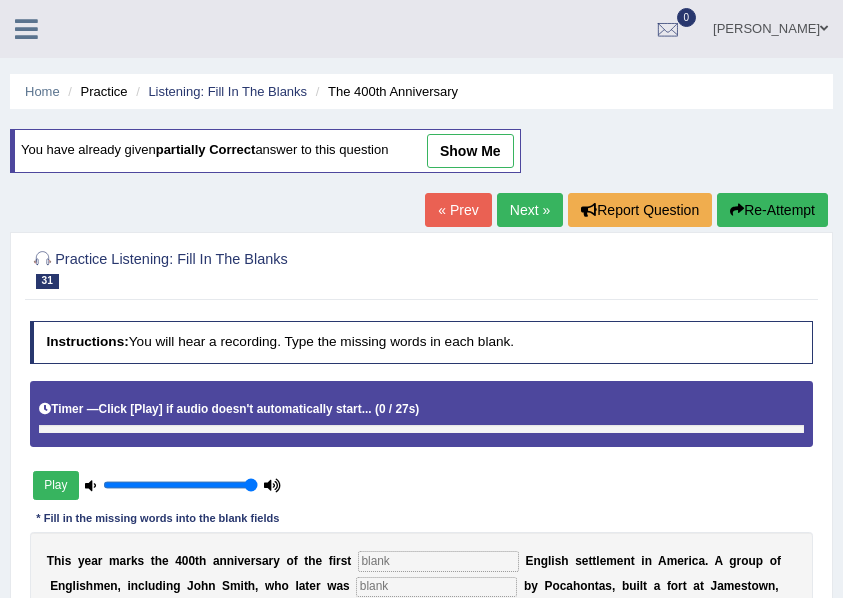 scroll, scrollTop: 133, scrollLeft: 0, axis: vertical 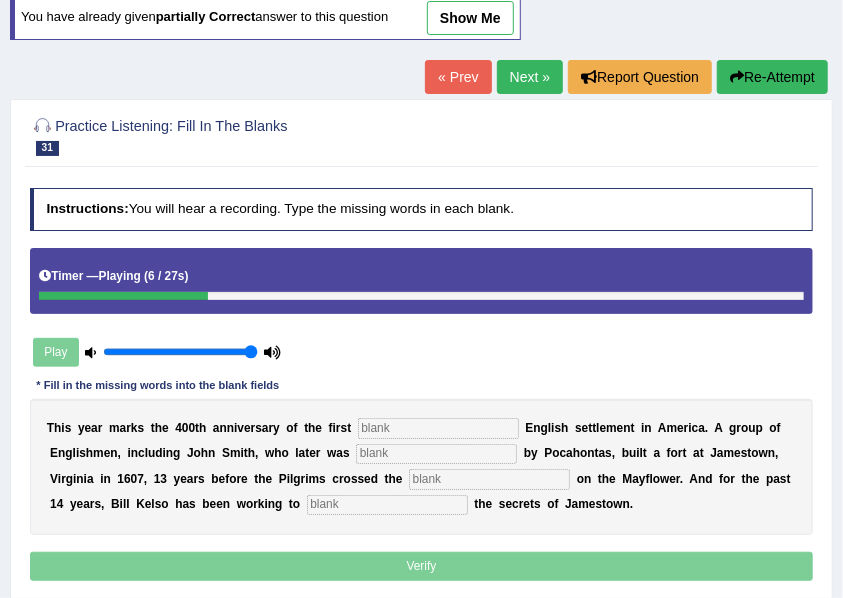 click on "Re-Attempt" at bounding box center (772, 77) 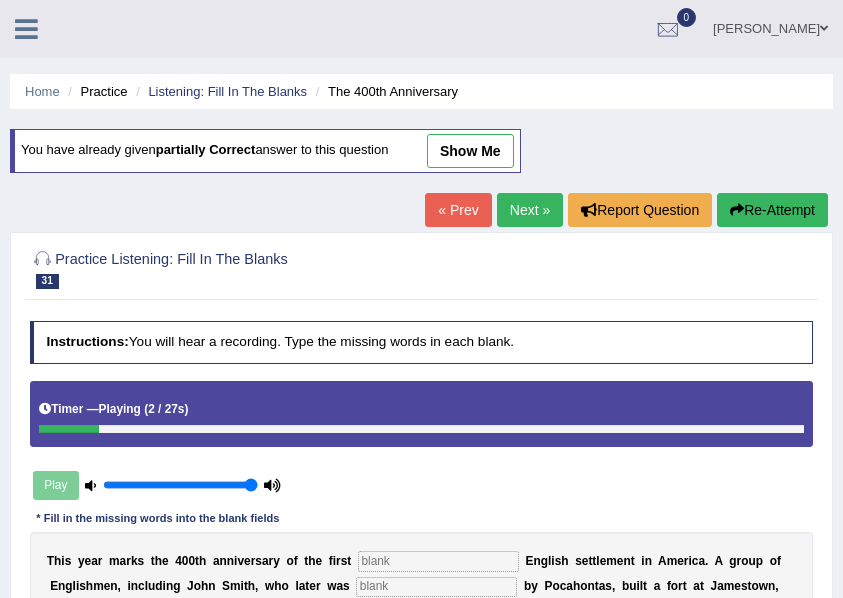 scroll, scrollTop: 320, scrollLeft: 0, axis: vertical 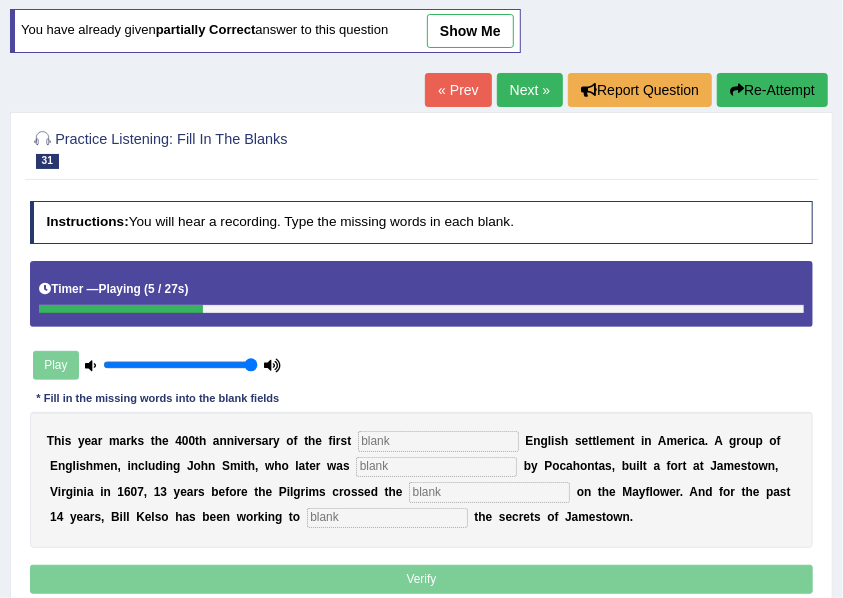 click on "Re-Attempt" at bounding box center [772, 90] 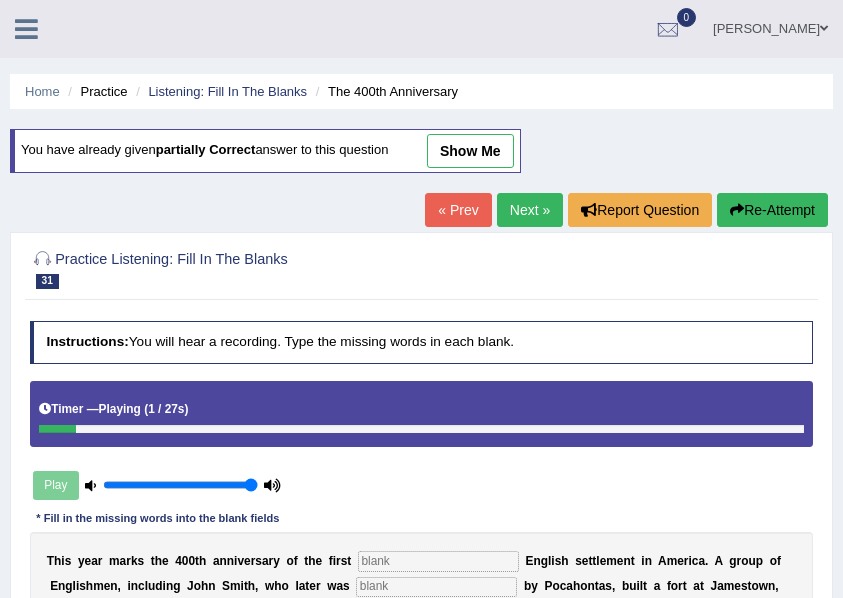 scroll, scrollTop: 320, scrollLeft: 0, axis: vertical 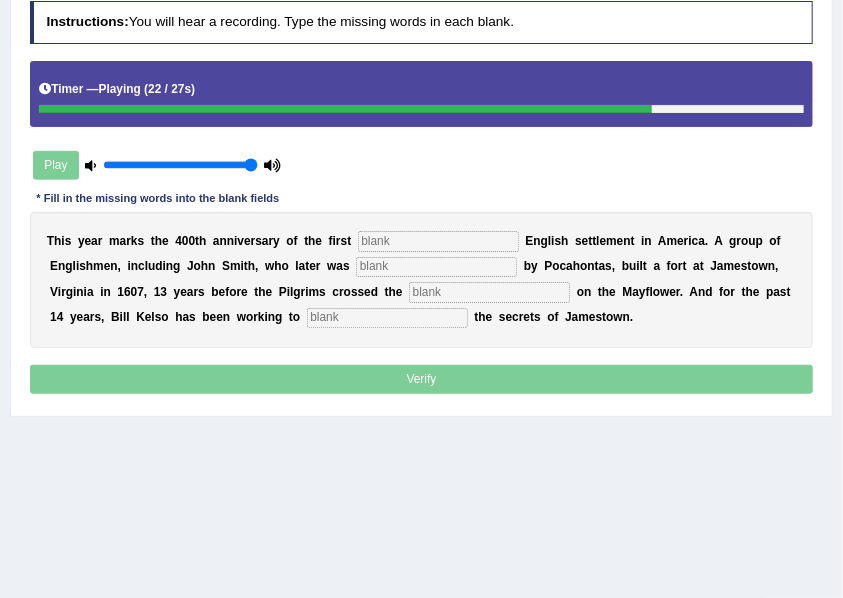 click at bounding box center (489, 292) 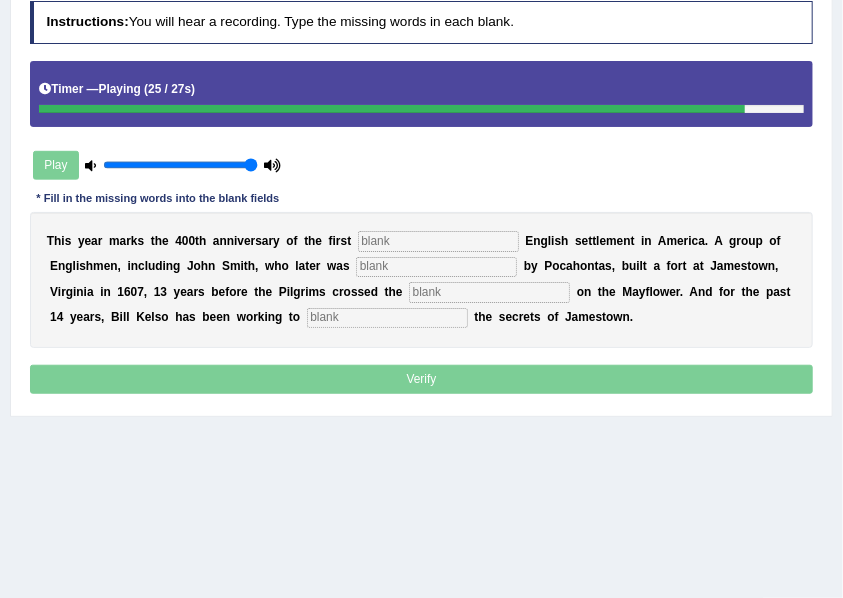 click at bounding box center [387, 318] 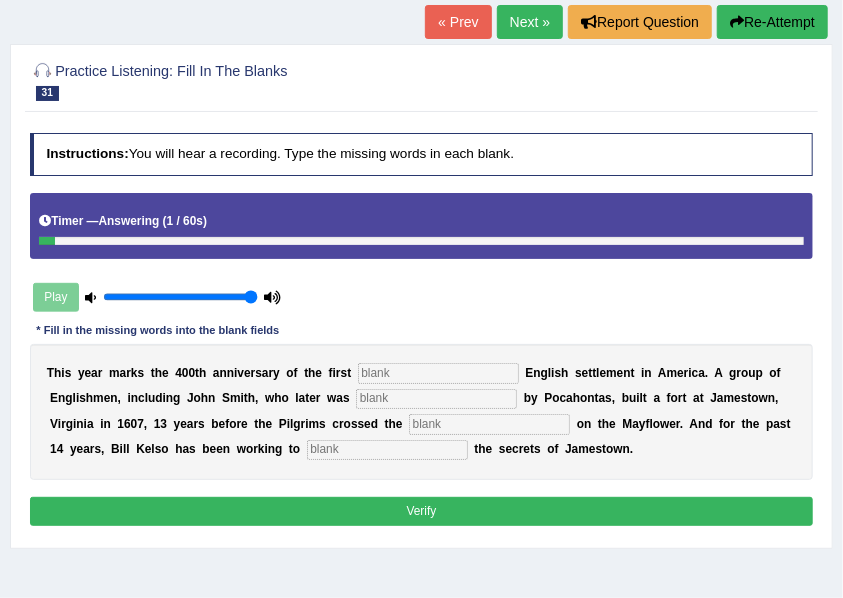 scroll, scrollTop: 187, scrollLeft: 0, axis: vertical 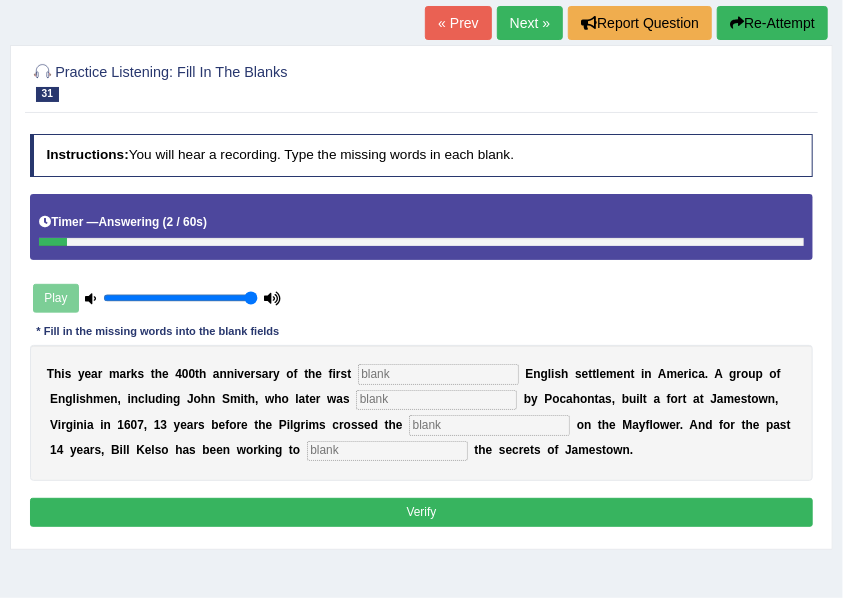 click on "Re-Attempt" at bounding box center [772, 23] 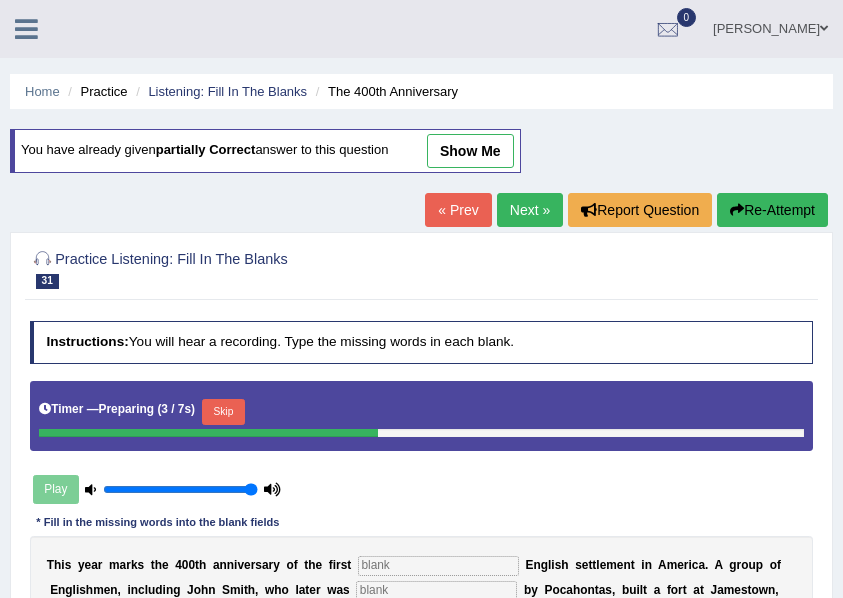scroll, scrollTop: 187, scrollLeft: 0, axis: vertical 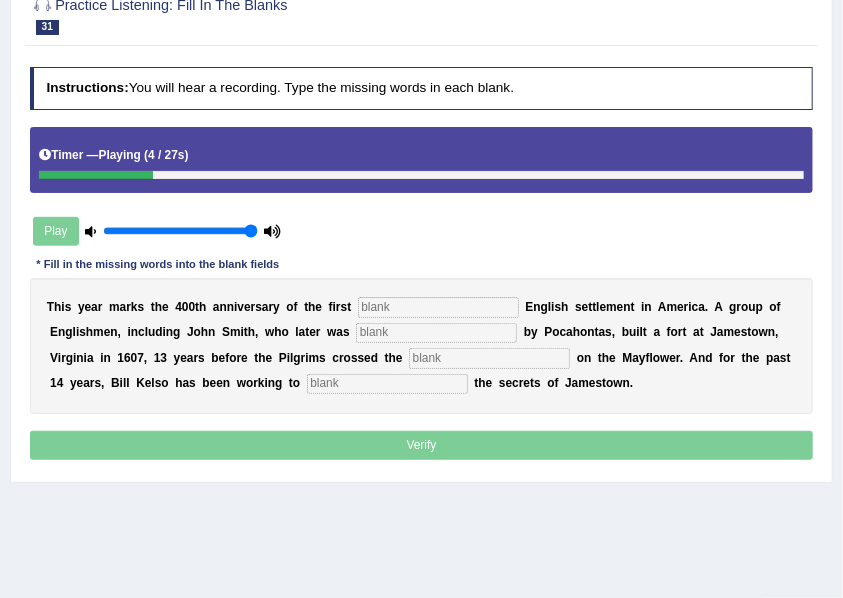 click at bounding box center (438, 307) 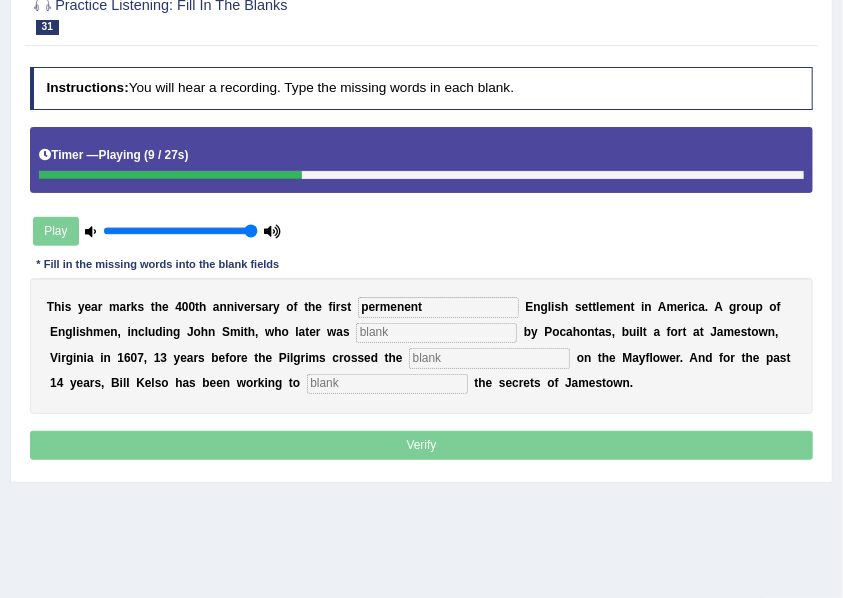 click on "permenent" at bounding box center [438, 307] 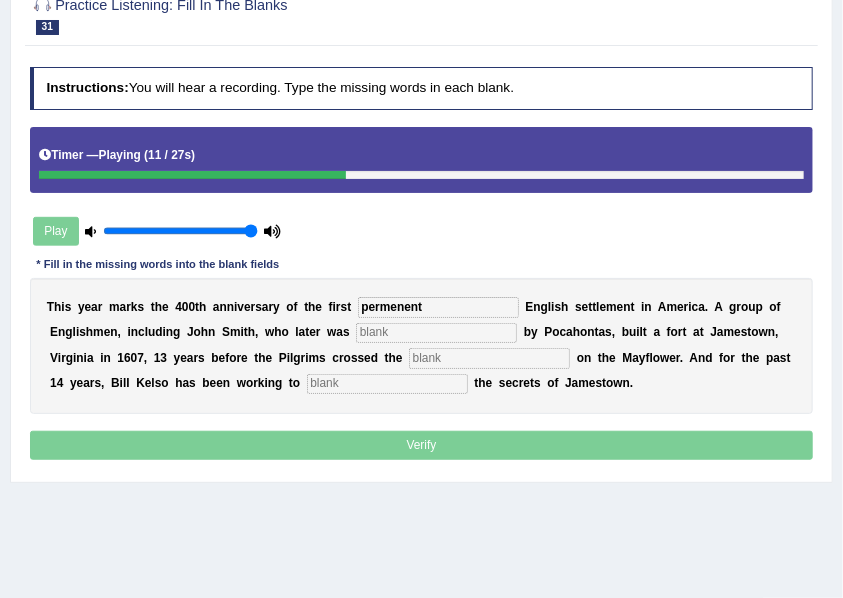 type on "permenent" 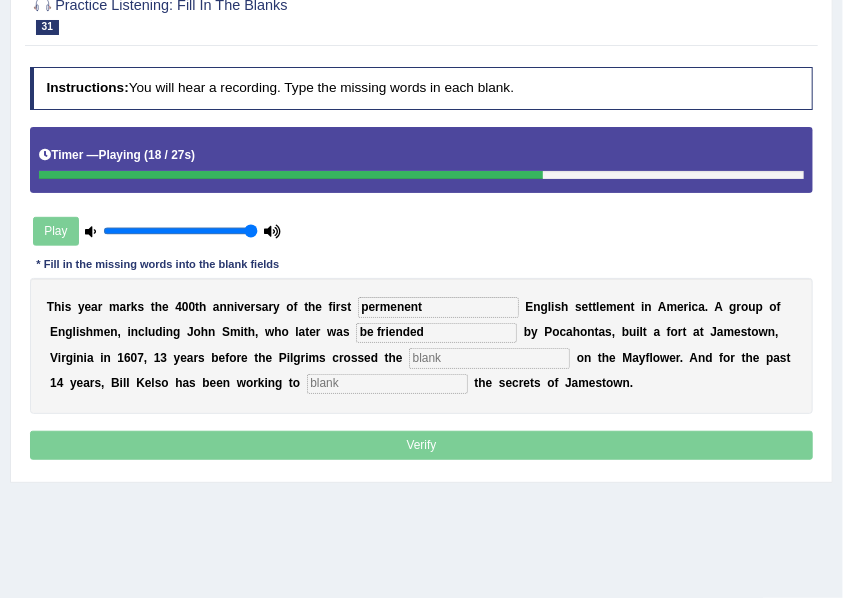 type on "be friended" 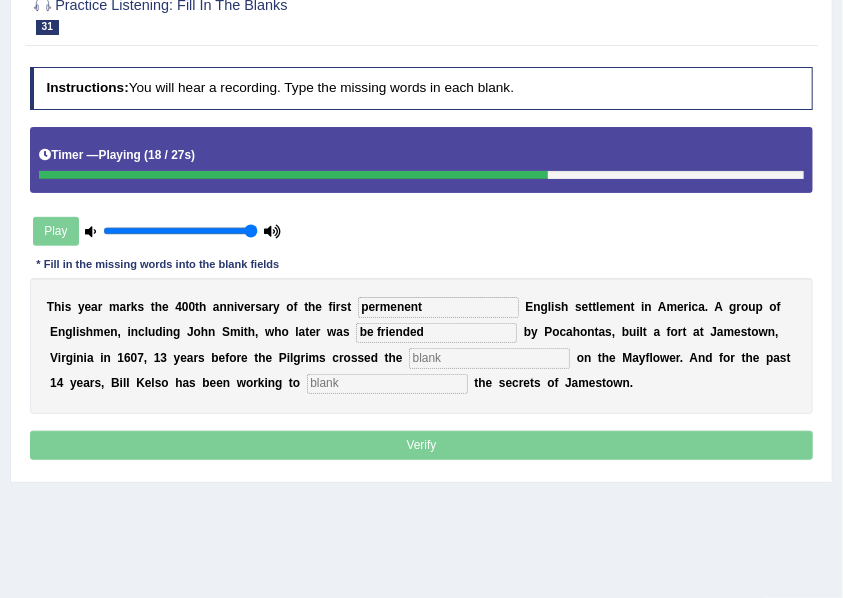 click at bounding box center [489, 358] 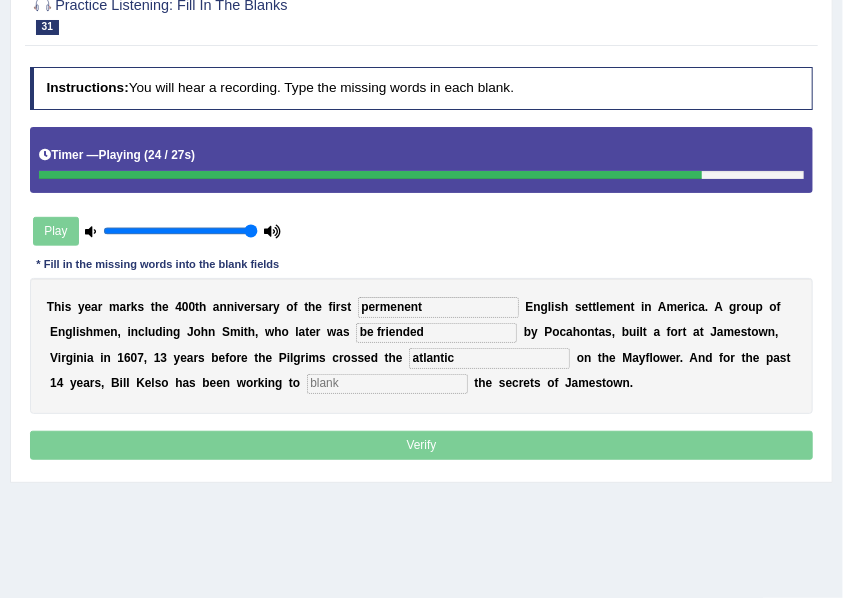 type on "atlantic" 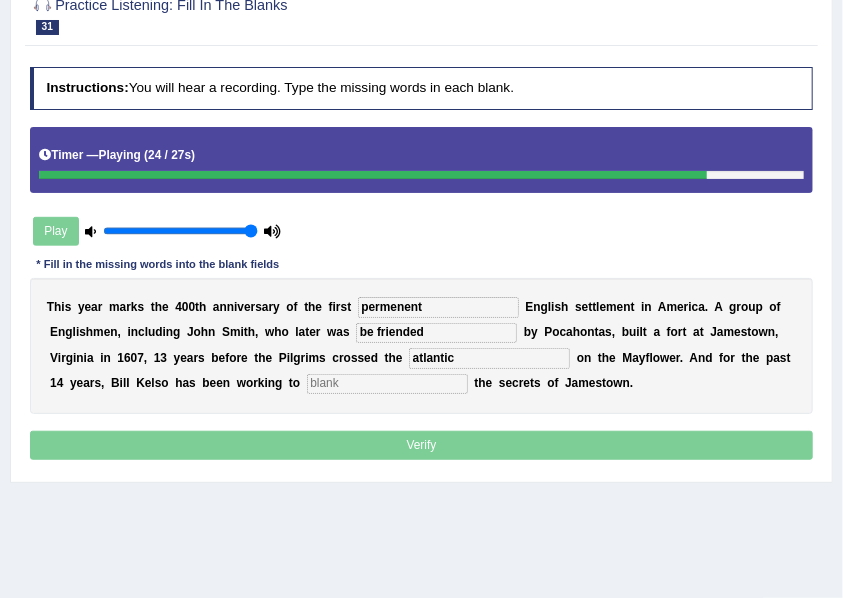 click at bounding box center [387, 384] 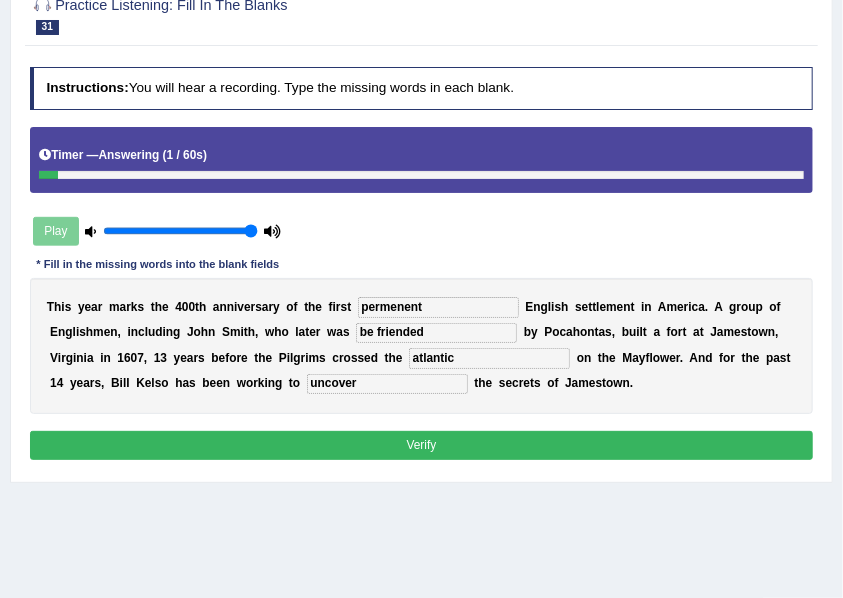 type on "uncover" 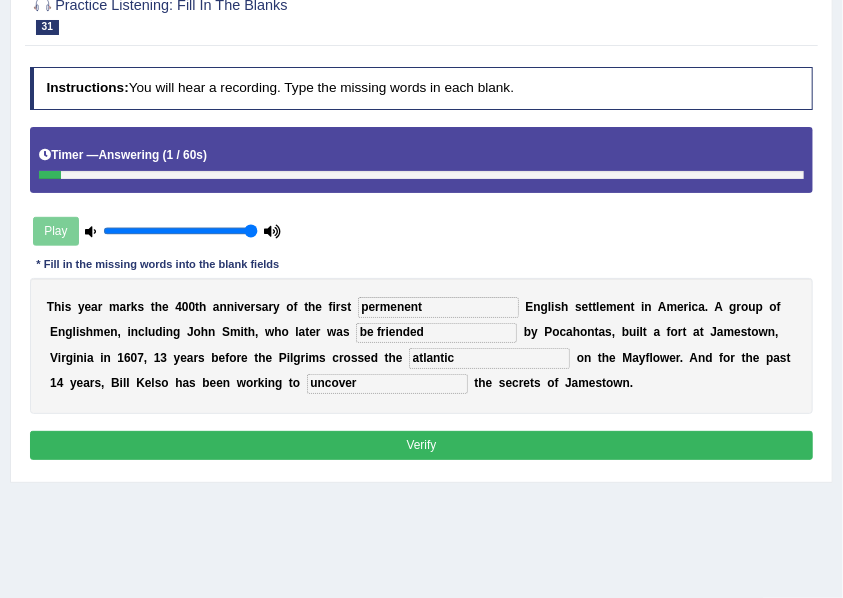 click on "atlantic" at bounding box center [489, 358] 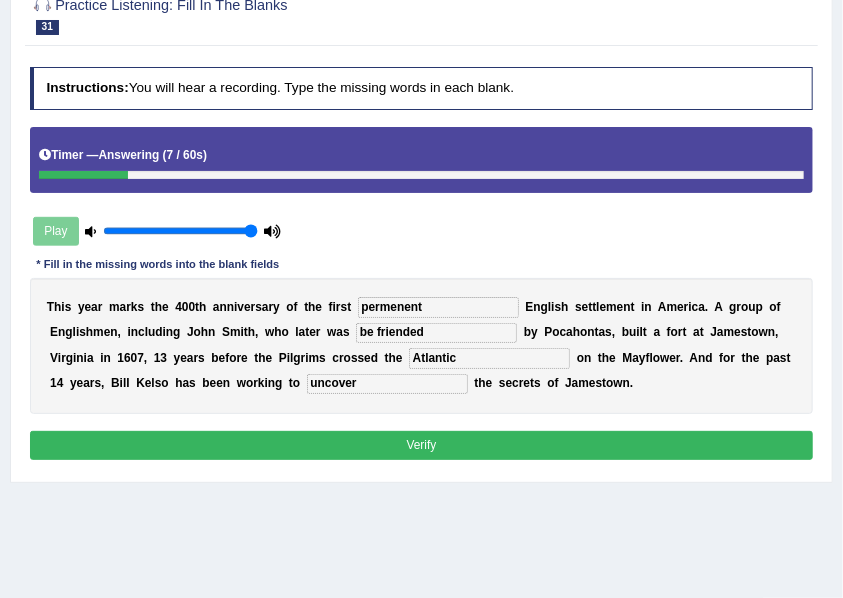 type on "Atlantic" 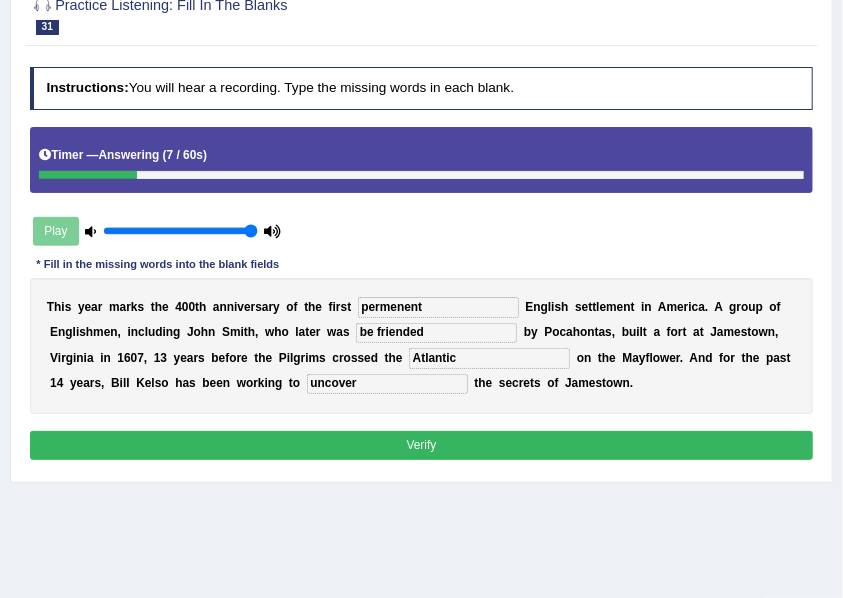 click on "be friended" at bounding box center [436, 333] 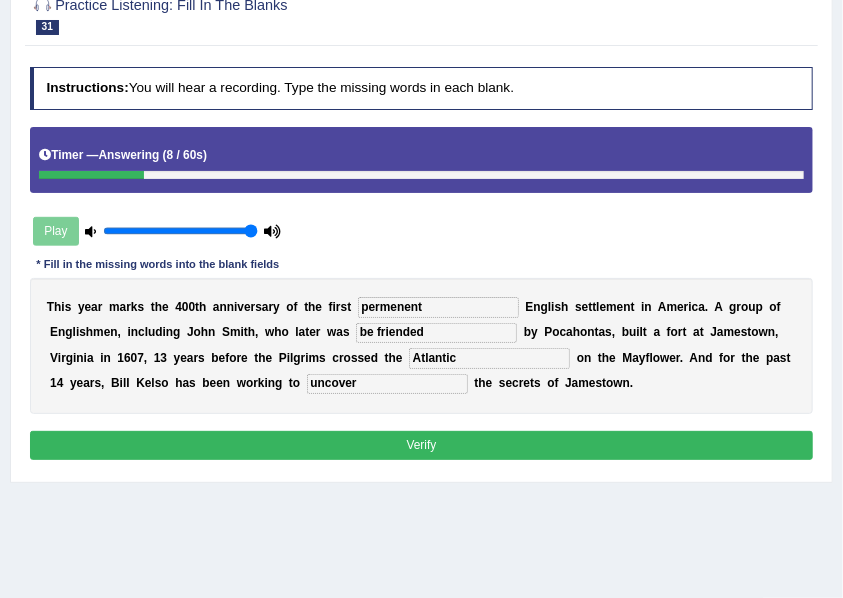 click on "be friended" at bounding box center (436, 333) 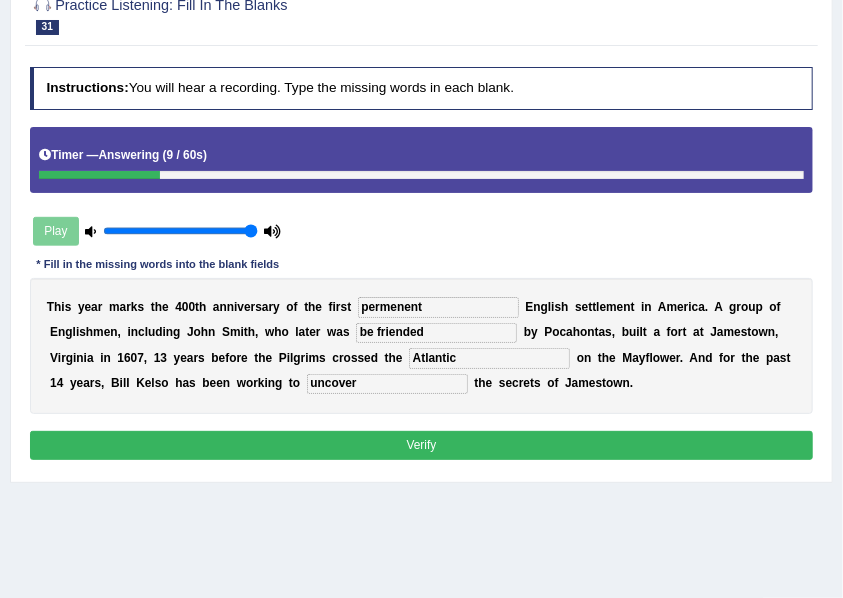 click on "be friended" at bounding box center [436, 333] 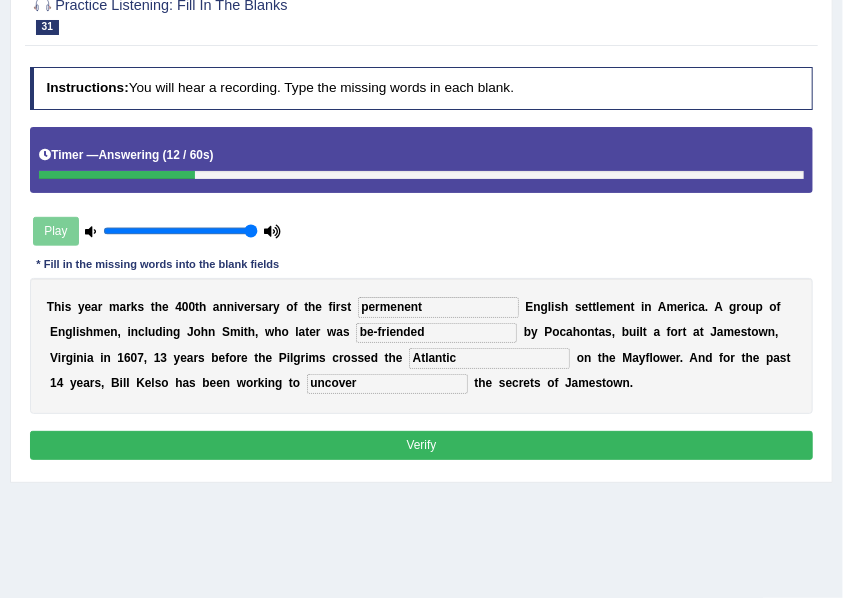 type on "be-friended" 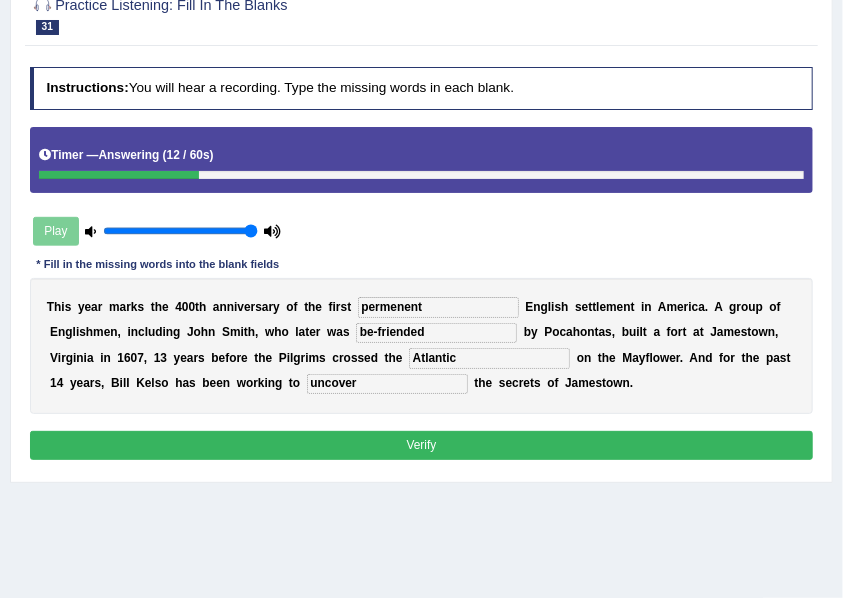 click on "permenent" at bounding box center (438, 307) 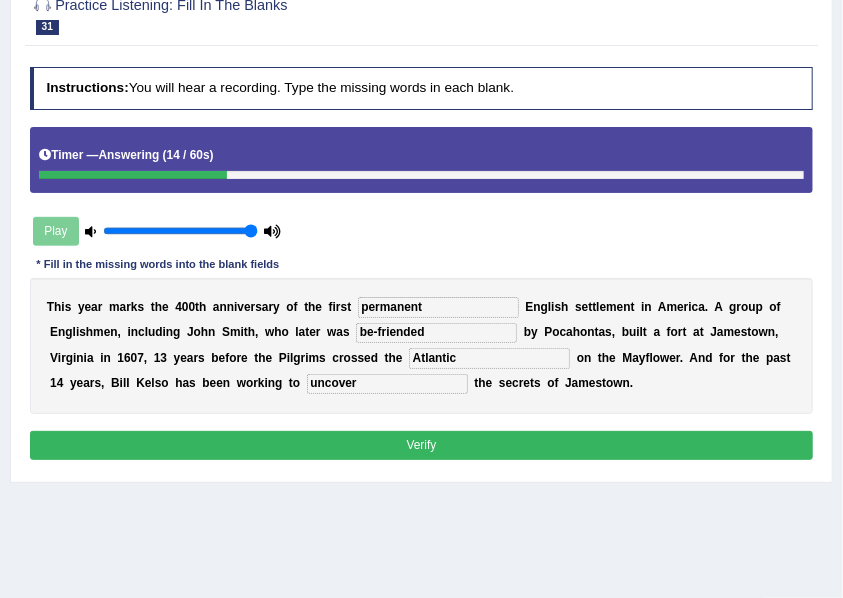 type on "permanent" 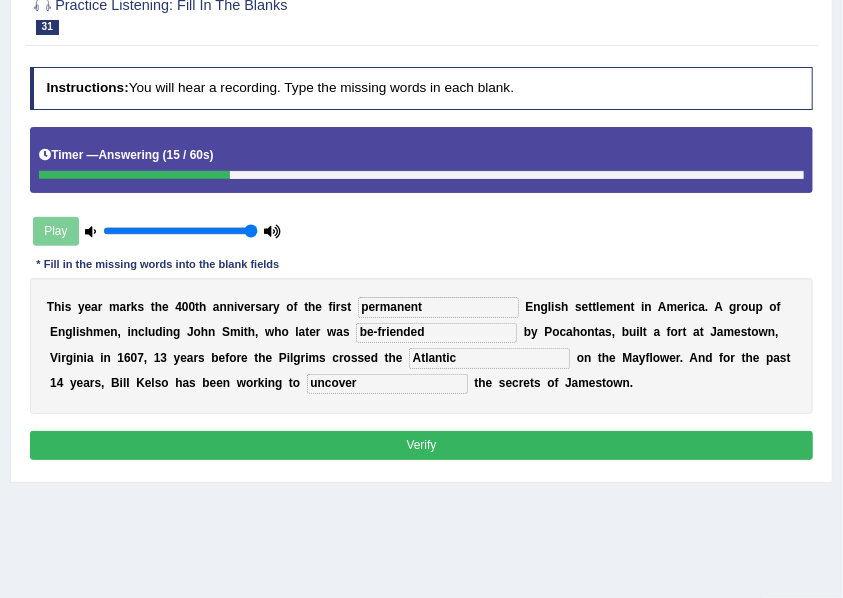 click on "Verify" at bounding box center [422, 445] 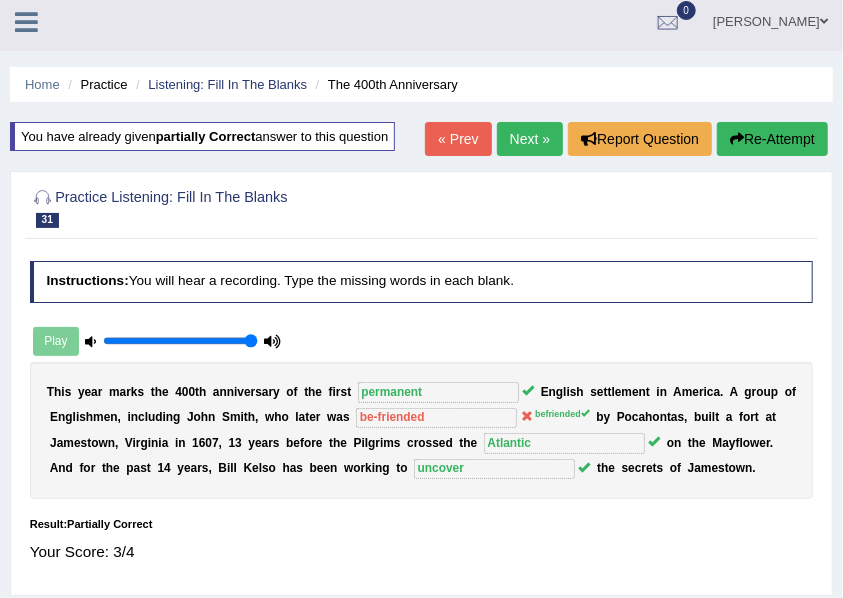 scroll, scrollTop: 0, scrollLeft: 0, axis: both 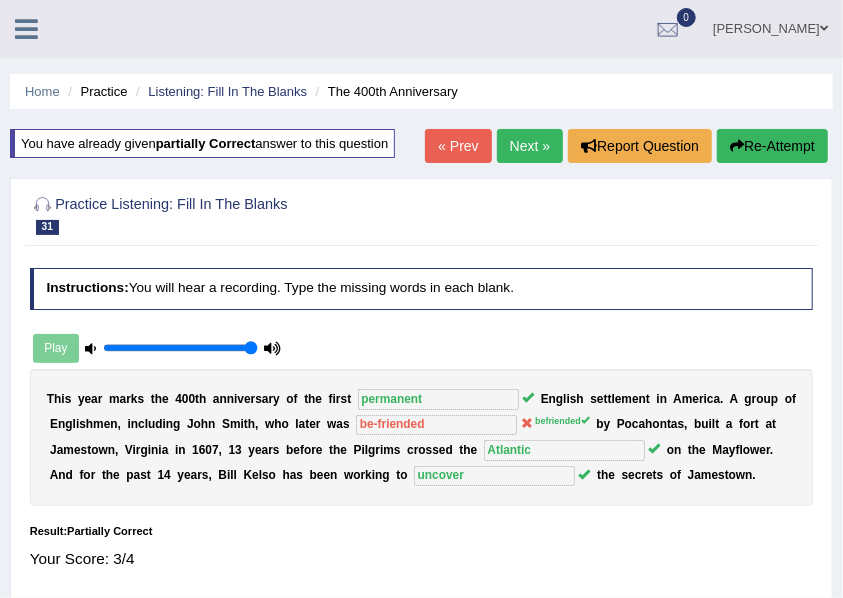 click on "Re-Attempt" at bounding box center [772, 146] 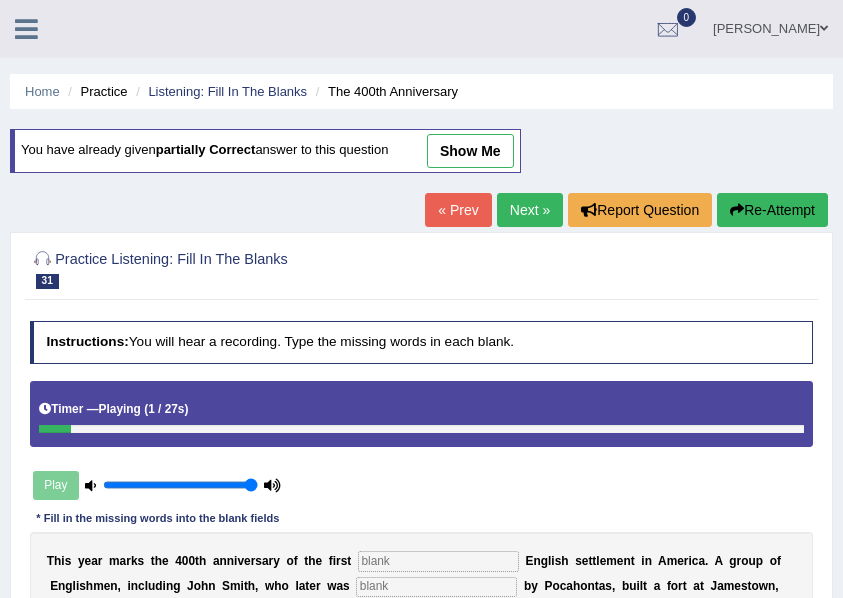 scroll, scrollTop: 400, scrollLeft: 0, axis: vertical 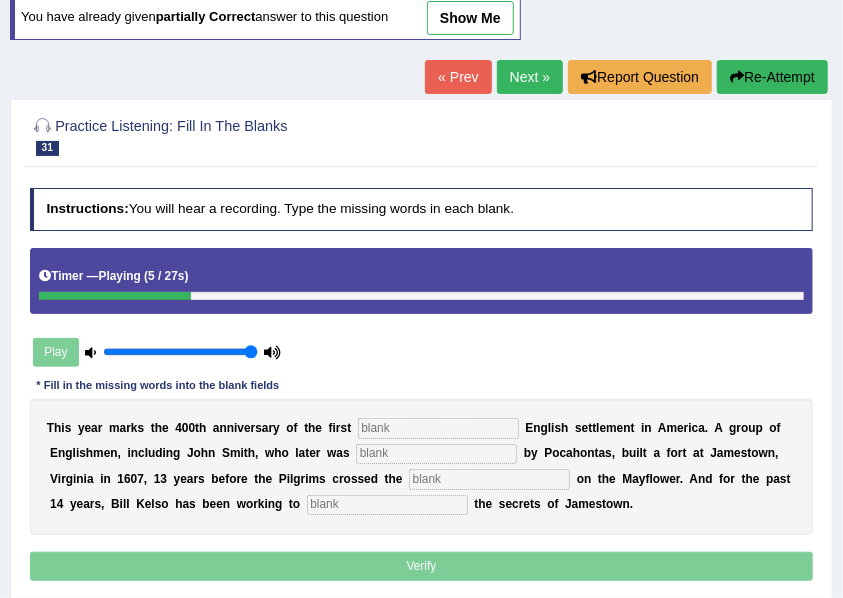 click on "Re-Attempt" at bounding box center [772, 77] 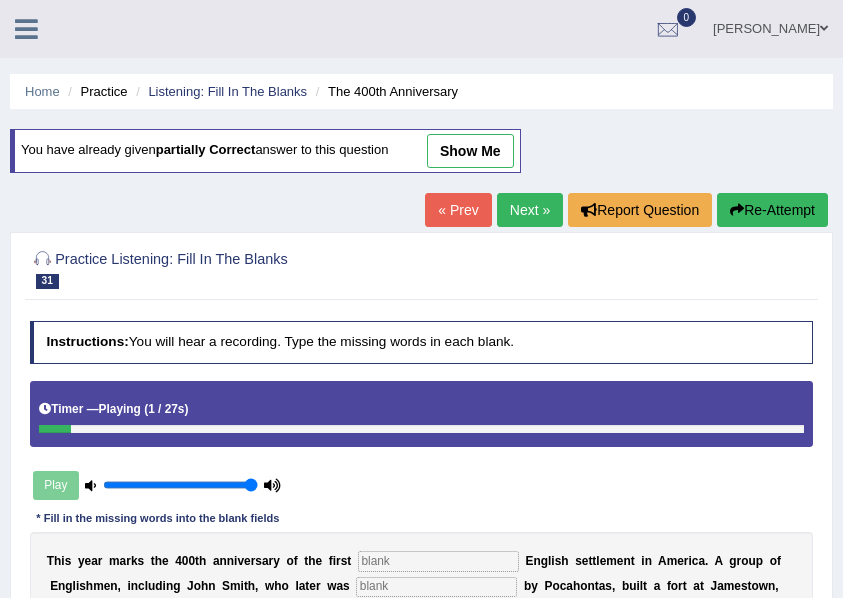 scroll, scrollTop: 254, scrollLeft: 0, axis: vertical 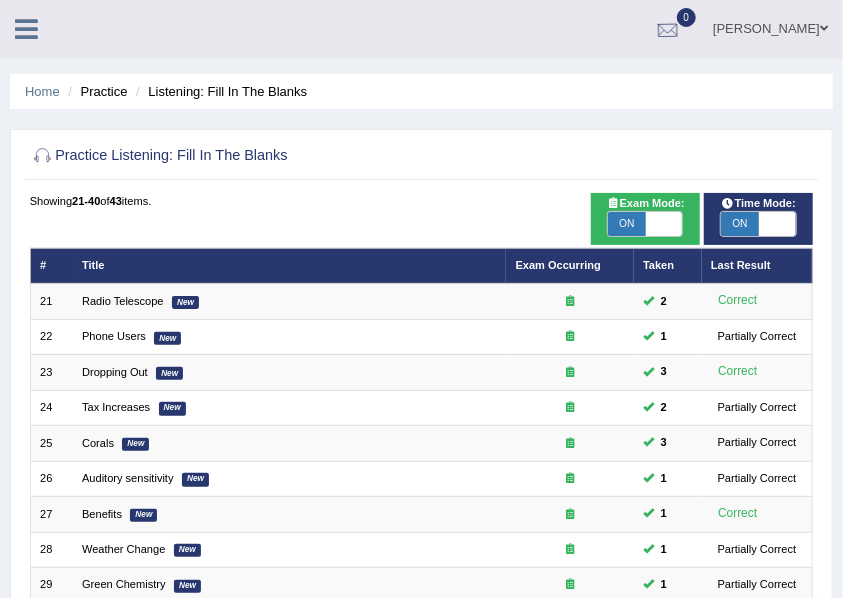 click at bounding box center (668, 30) 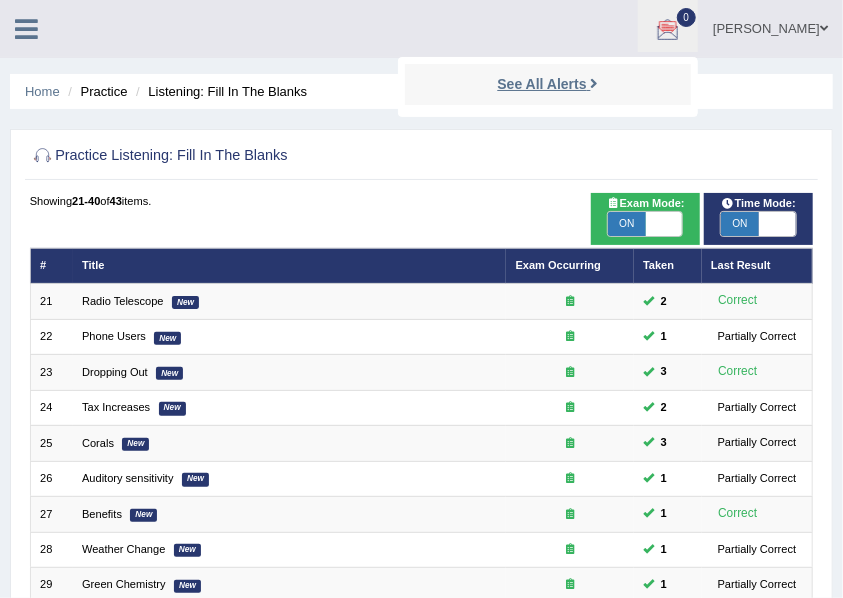 click on "See All Alerts" at bounding box center [541, 84] 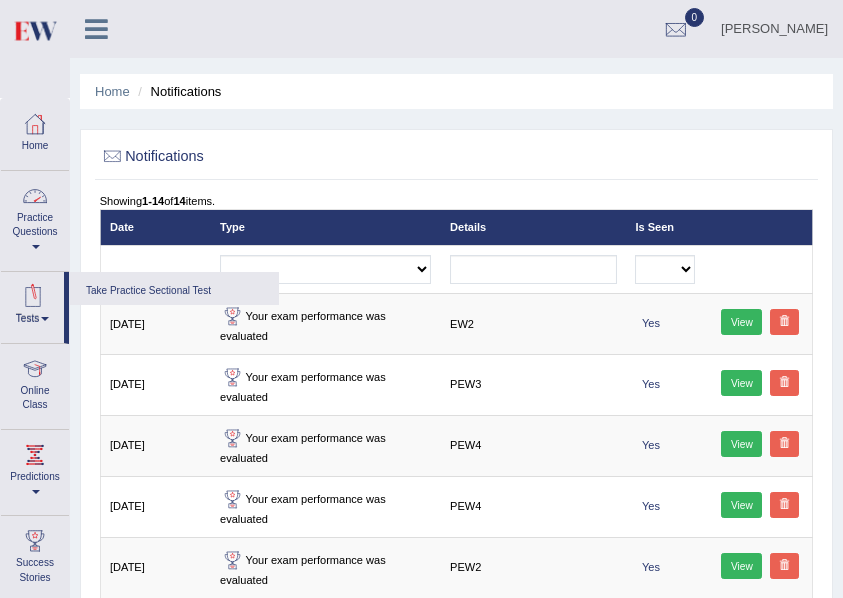 scroll, scrollTop: 0, scrollLeft: 0, axis: both 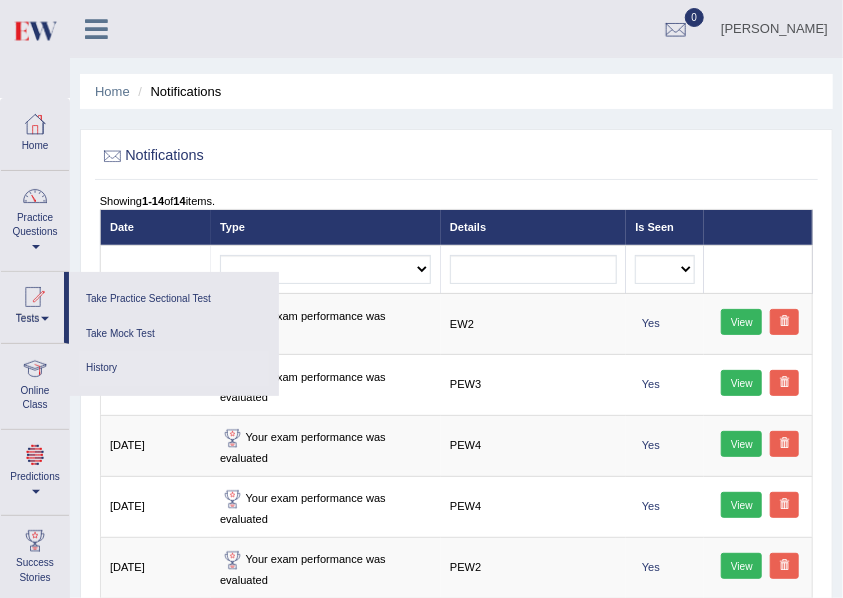 click on "History" at bounding box center [174, 368] 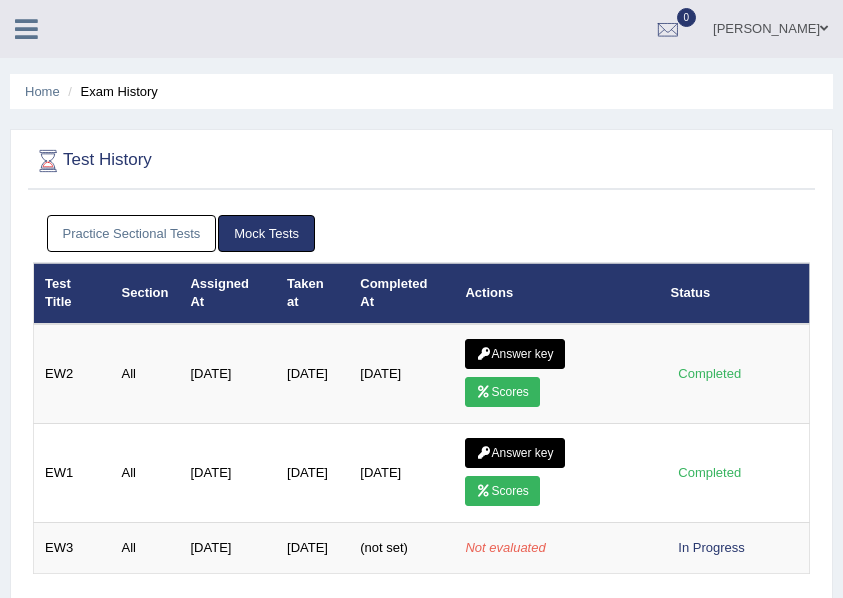 scroll, scrollTop: 66, scrollLeft: 0, axis: vertical 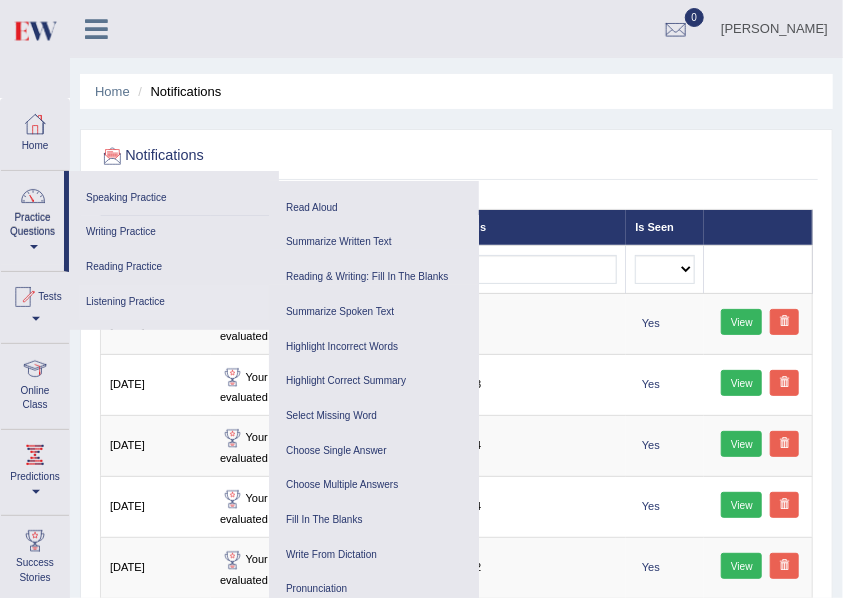 click on "Listening Practice" at bounding box center [174, 302] 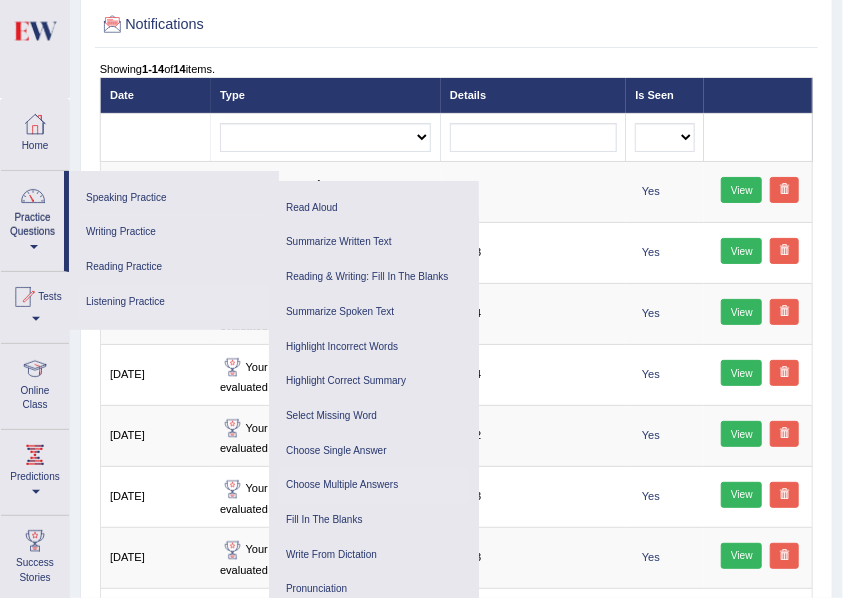 scroll, scrollTop: 133, scrollLeft: 0, axis: vertical 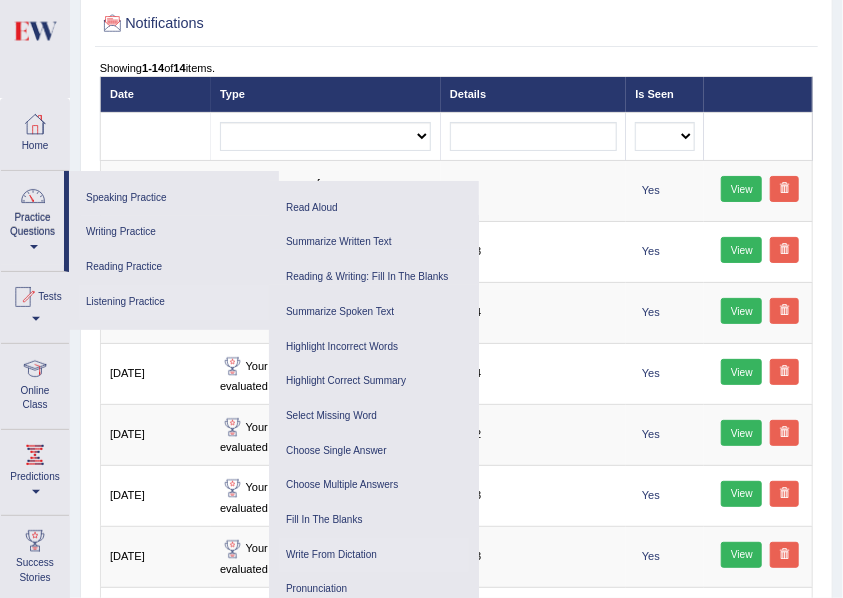 click on "Write From Dictation" at bounding box center (374, 555) 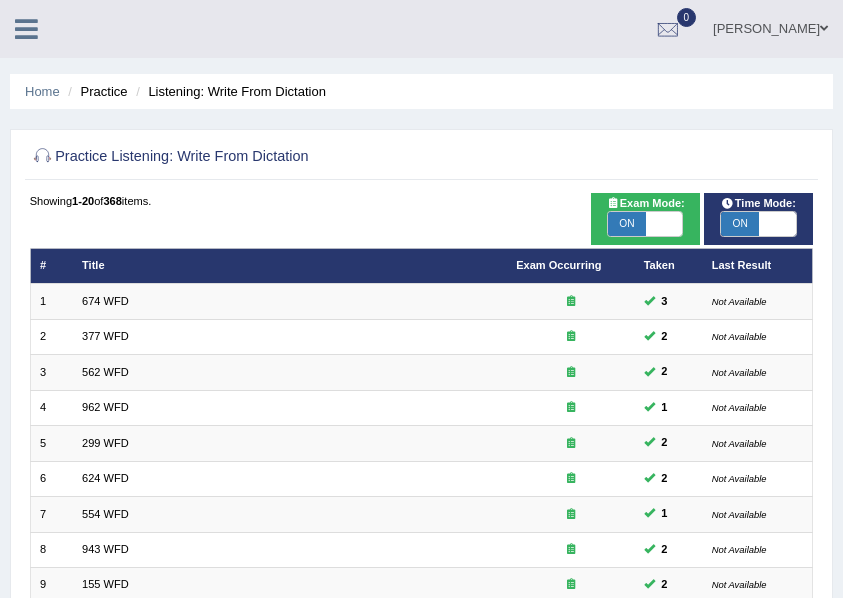 scroll, scrollTop: 559, scrollLeft: 0, axis: vertical 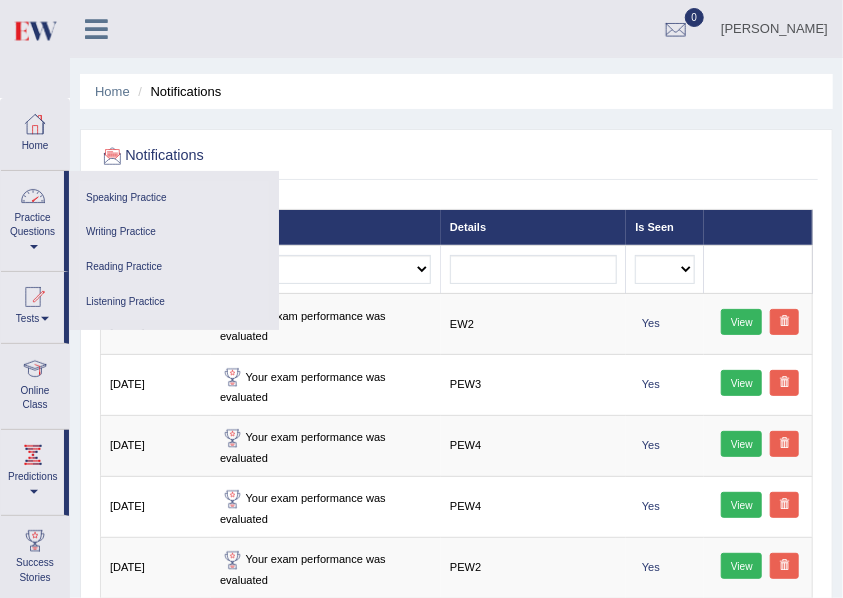 click on "Listening Practice" at bounding box center (174, 302) 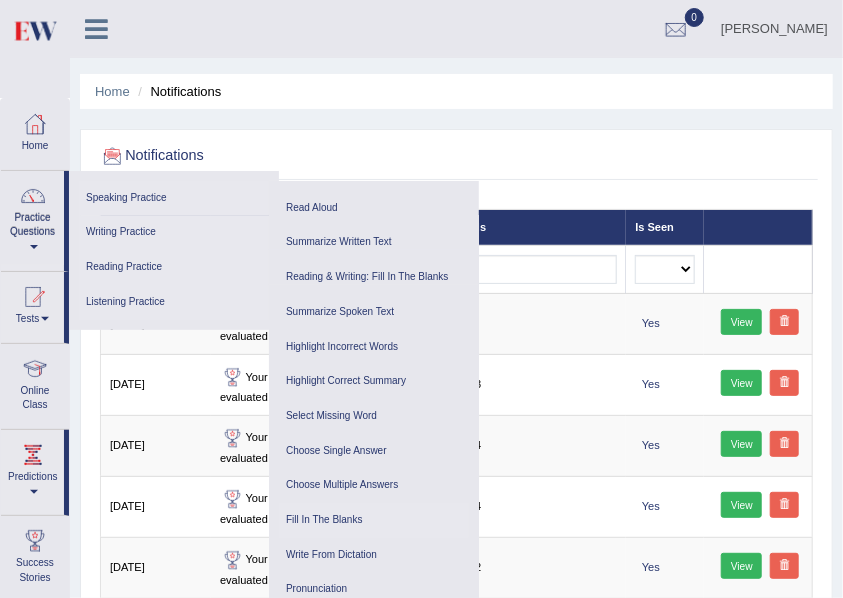 click on "Fill In The Blanks" at bounding box center (374, 520) 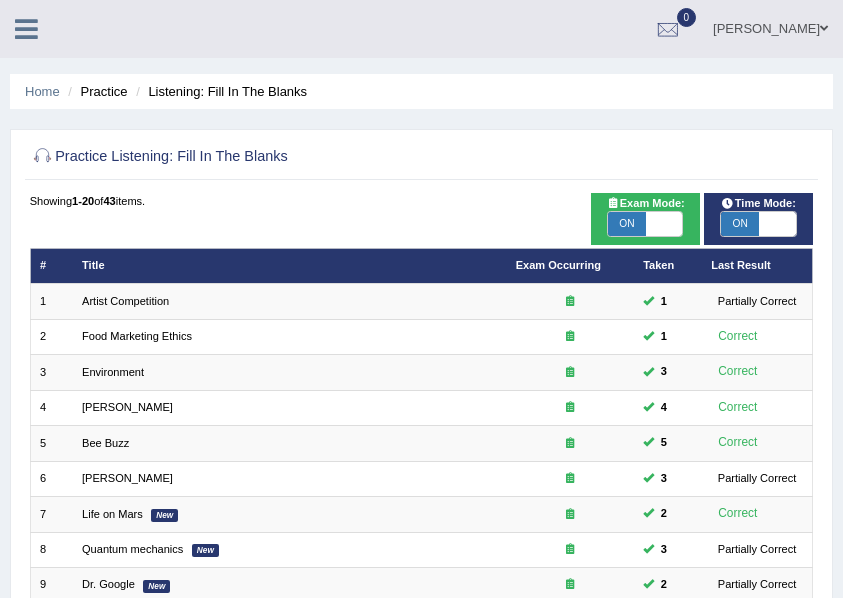 scroll, scrollTop: 559, scrollLeft: 0, axis: vertical 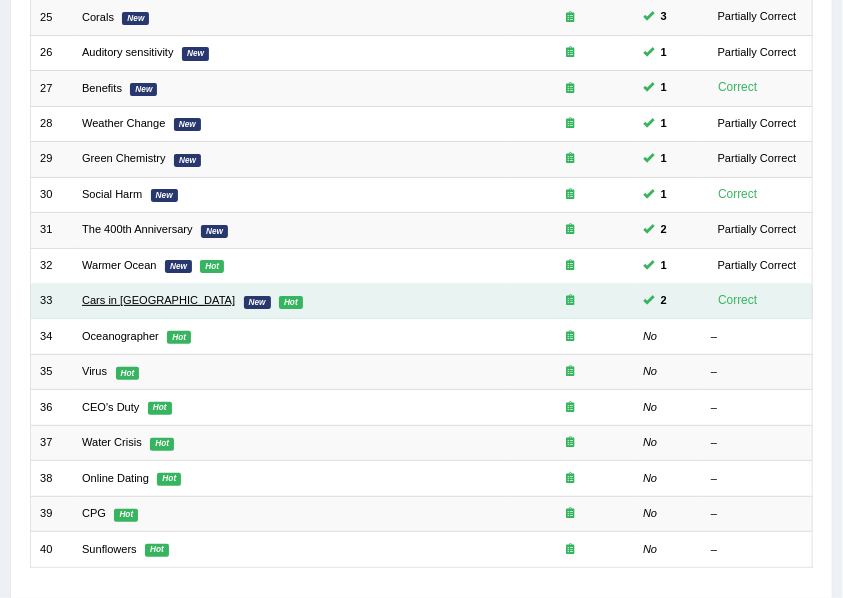 click on "Cars in [GEOGRAPHIC_DATA]" at bounding box center [158, 300] 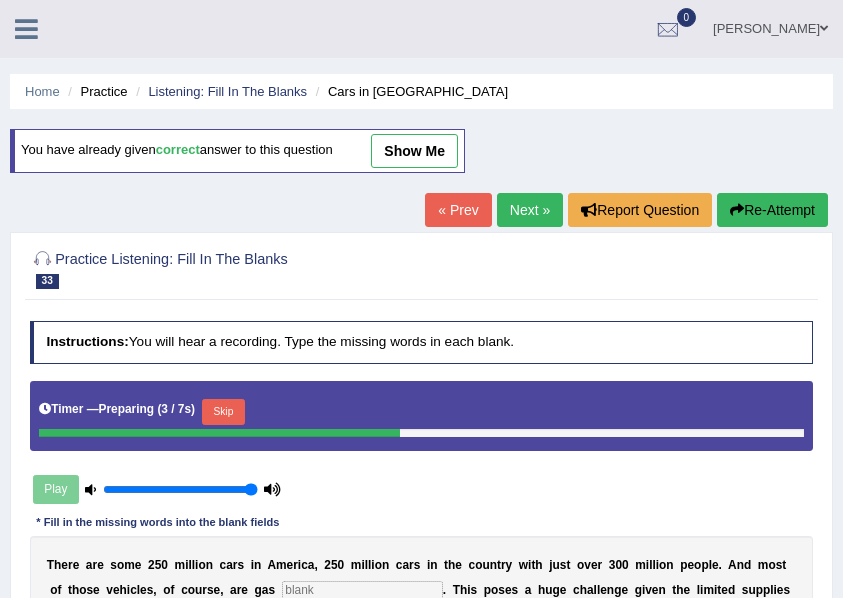 scroll, scrollTop: 266, scrollLeft: 0, axis: vertical 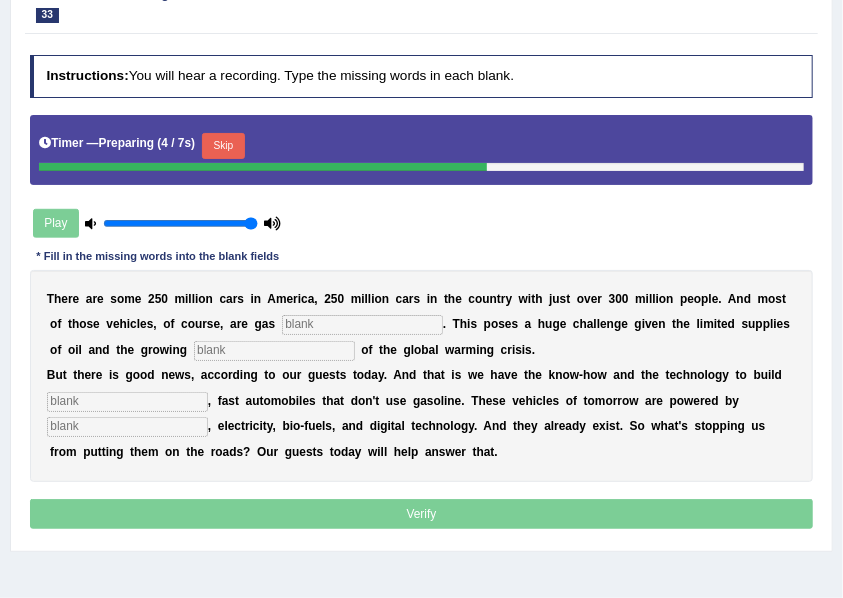 click on "Timer —  Preparing   ( 4 / 7s ) Skip" at bounding box center [421, 146] 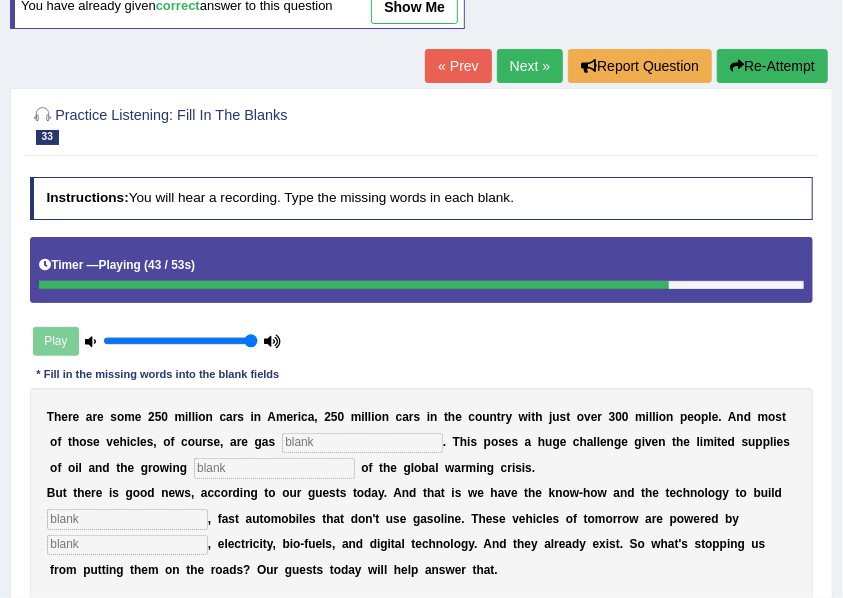 scroll, scrollTop: 133, scrollLeft: 0, axis: vertical 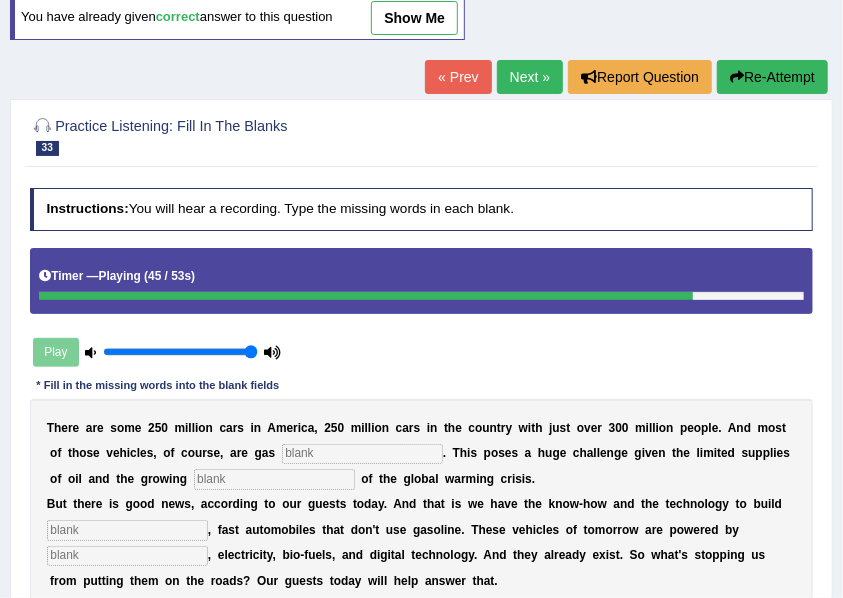 click on "Re-Attempt" at bounding box center (772, 77) 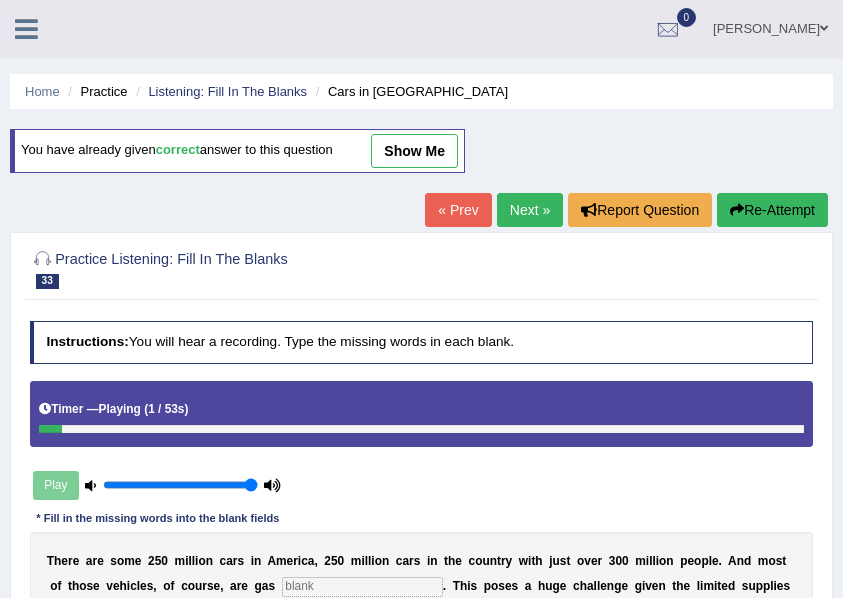 scroll, scrollTop: 320, scrollLeft: 0, axis: vertical 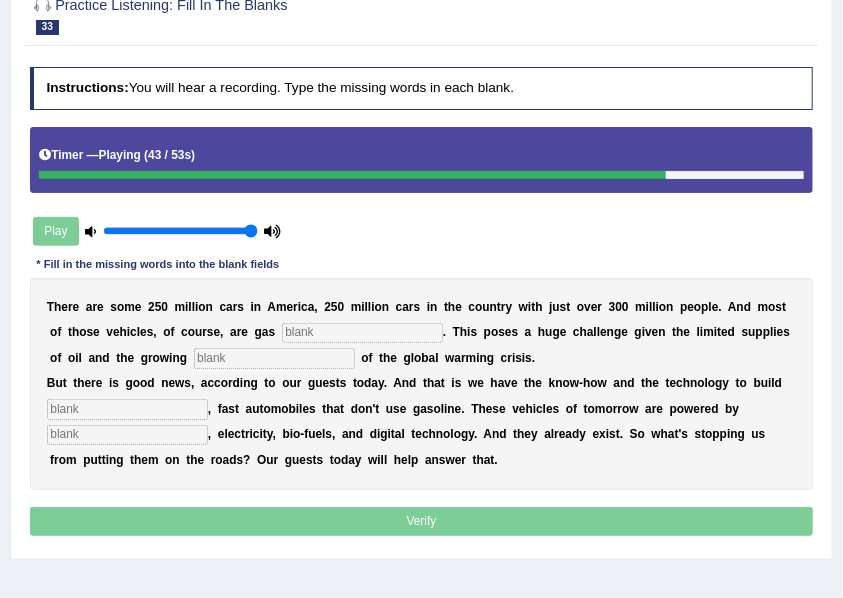 click at bounding box center [127, 435] 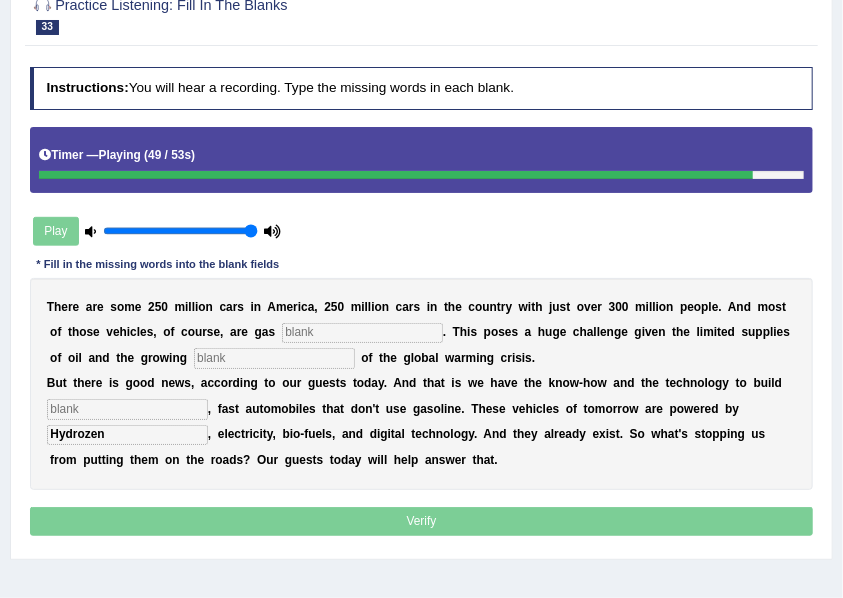 scroll, scrollTop: 187, scrollLeft: 0, axis: vertical 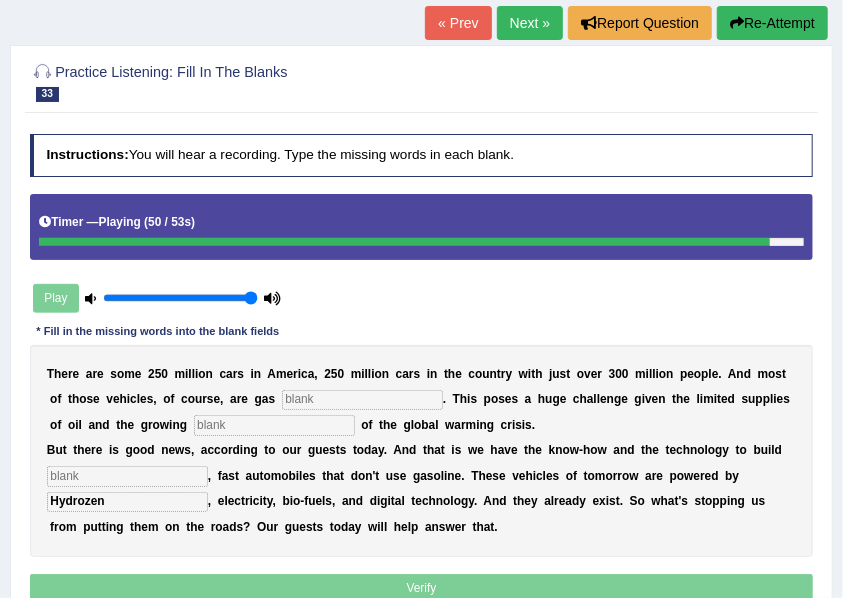 click on "Hydrozen" at bounding box center [127, 502] 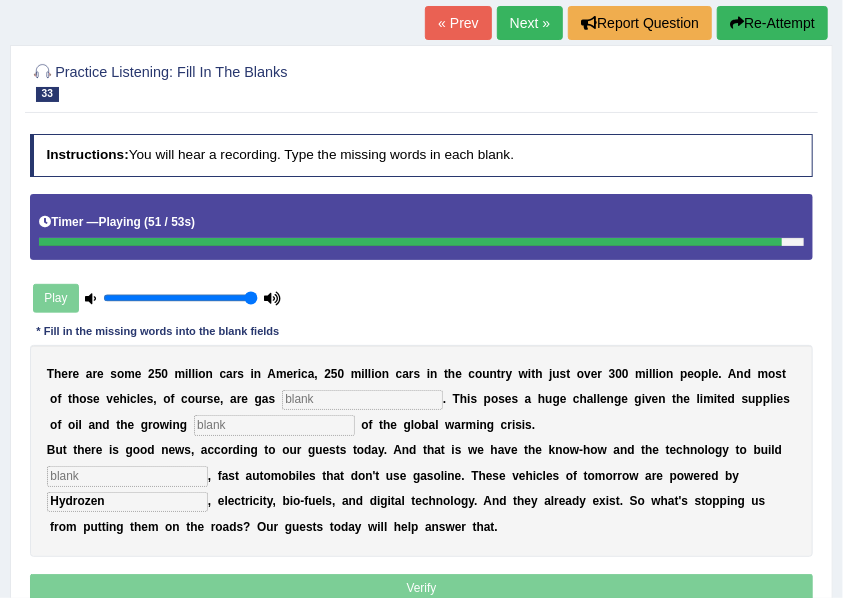 click on "Hydrozen" at bounding box center [127, 502] 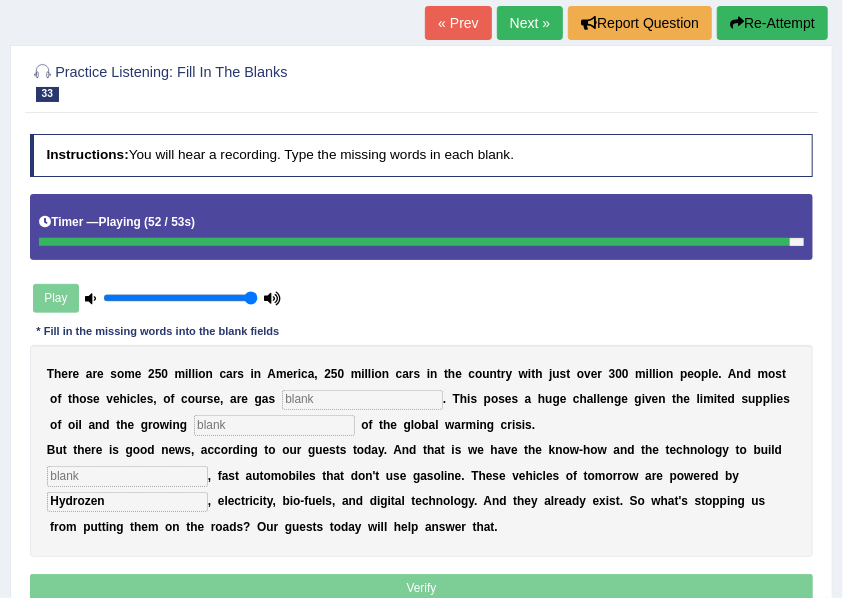 click on "Hydrozen" at bounding box center (127, 502) 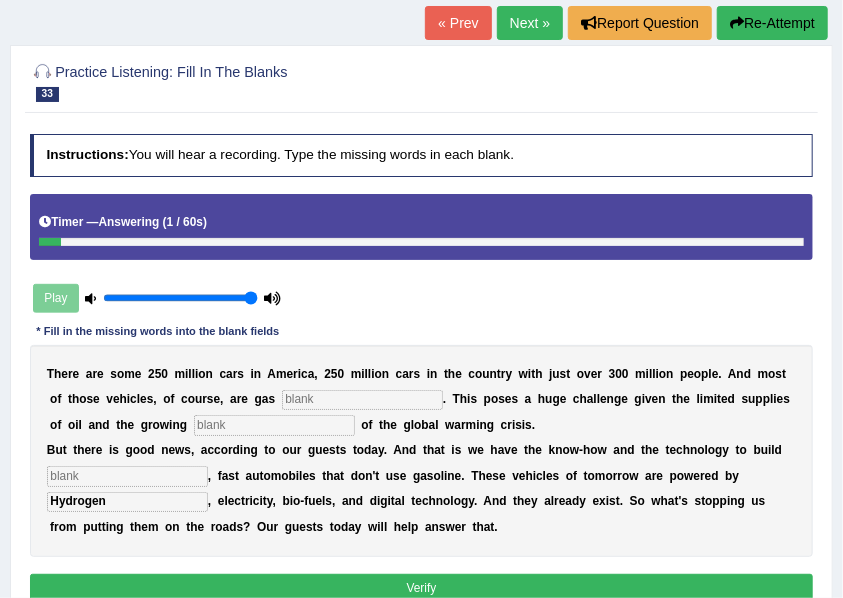type on "Hydrogen" 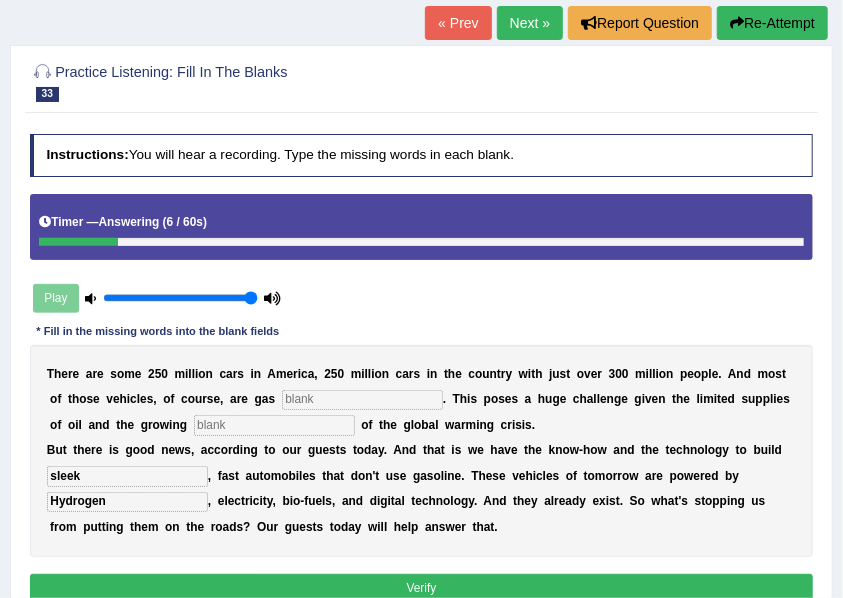 type on "sleek" 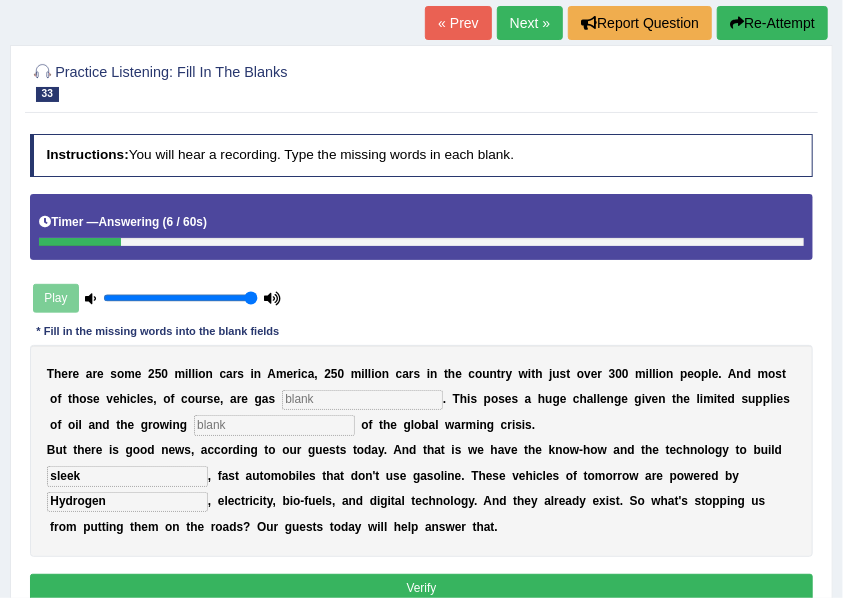 click at bounding box center (274, 425) 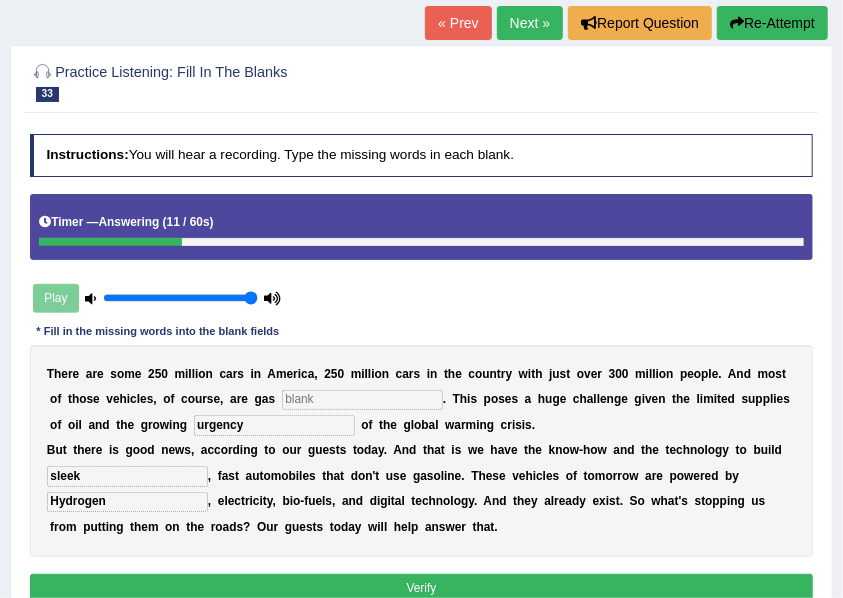 type on "urgency" 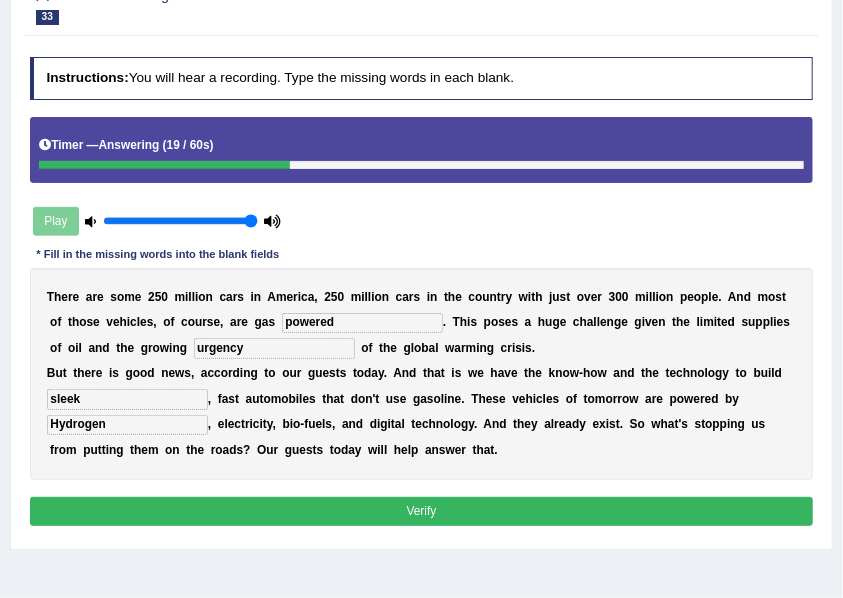 scroll, scrollTop: 254, scrollLeft: 0, axis: vertical 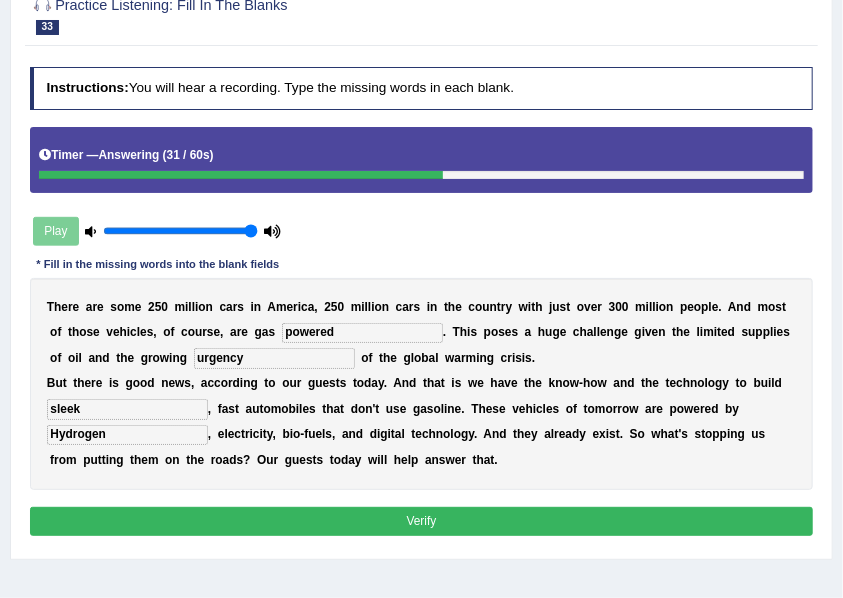 type on "powered" 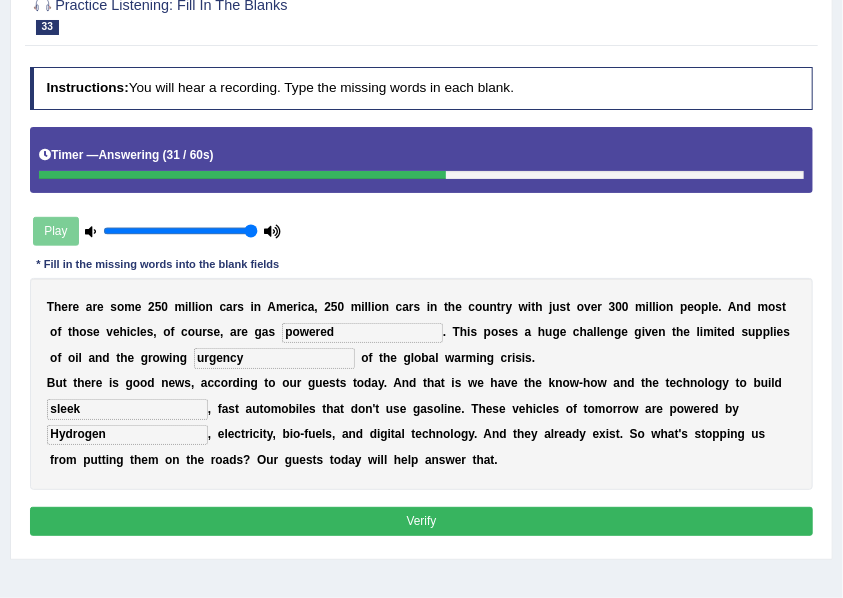click on "sleek" at bounding box center (127, 409) 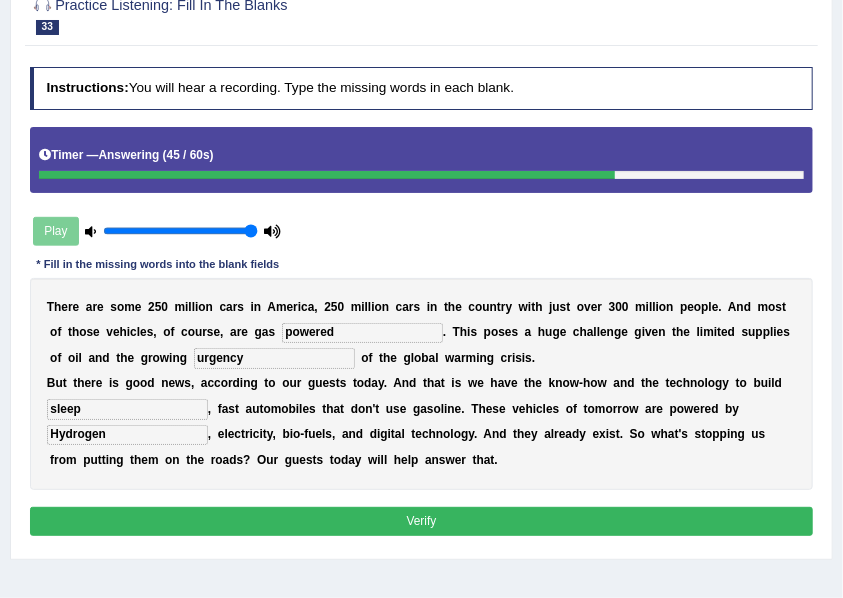 type on "sleep" 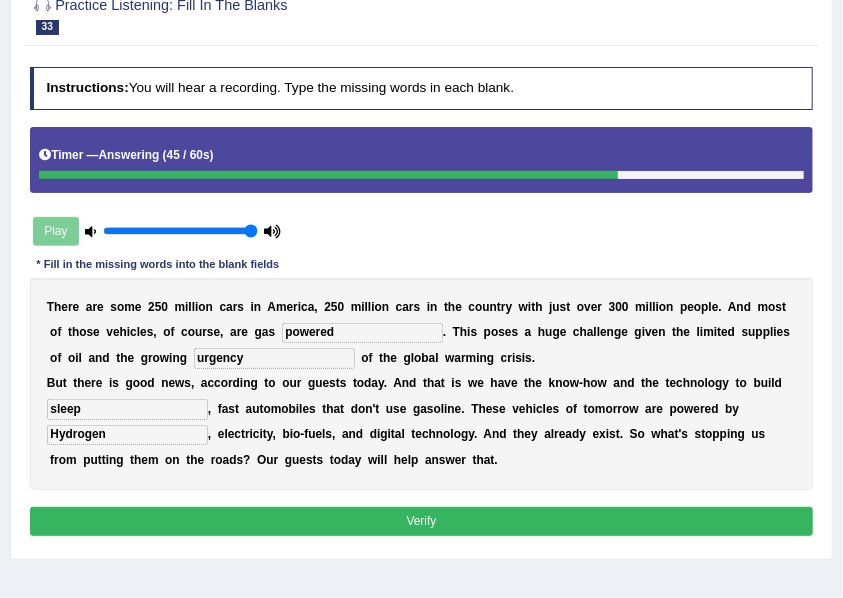 click on "Instructions:  You will hear a recording. Type the missing words in each blank.
Timer —  Answering   ( 45 / 60s ) Play * Fill in the missing words into the blank fields T h e r e    a r e    s o m e    2 5 0    m i l l i o n    c a r s    i n    A m e r i c a ,    2 5 0    m i l l i o n    c a r s    i n    t h e    c o u n t r y    w i t h    j u s t    o v e r    3 0 0    m i l l i o n    p e o p l e .    A n d    m o s t    o f    t h o s e    v e h i c l e s ,    o f    c o u r s e ,    a r e    g a s    powered .    T h i s    p o s e s    a    h u g e    c h a l l e n g e    g i v e n    t h e    l i m i t e d    s u p p l i e s    o f    o i l    a n d    t h e    g r o w i n g    urgency    o f    t h e    g l o b a l    w a r m i n g    c r i s i s . B u t    t h e r e    i s    g o o d    n e w s ,    a c c o r d i n g    t o    o u r    g u e s t s    t o d a y .    A n d    t h a t    i s    w e    h a v e    t h e k" at bounding box center [421, 304] 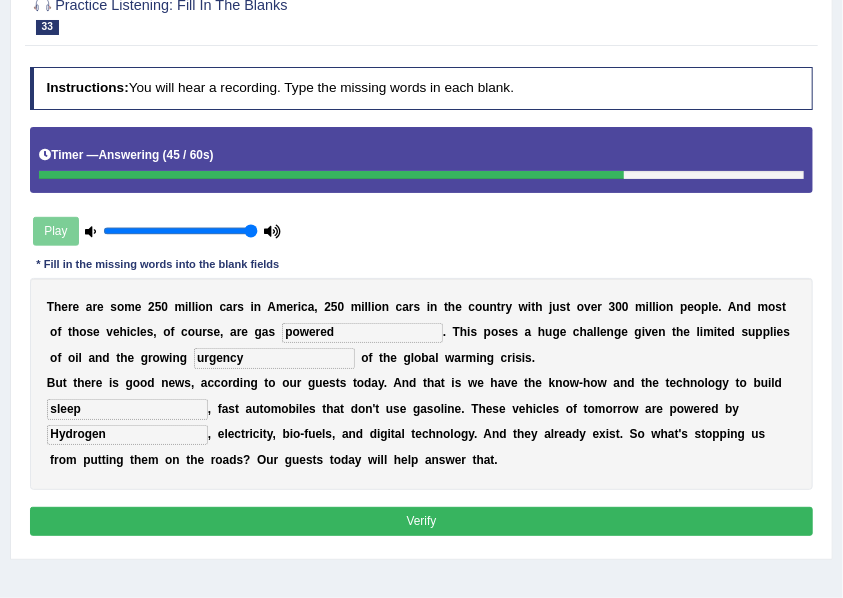 click on "Verify" at bounding box center (422, 521) 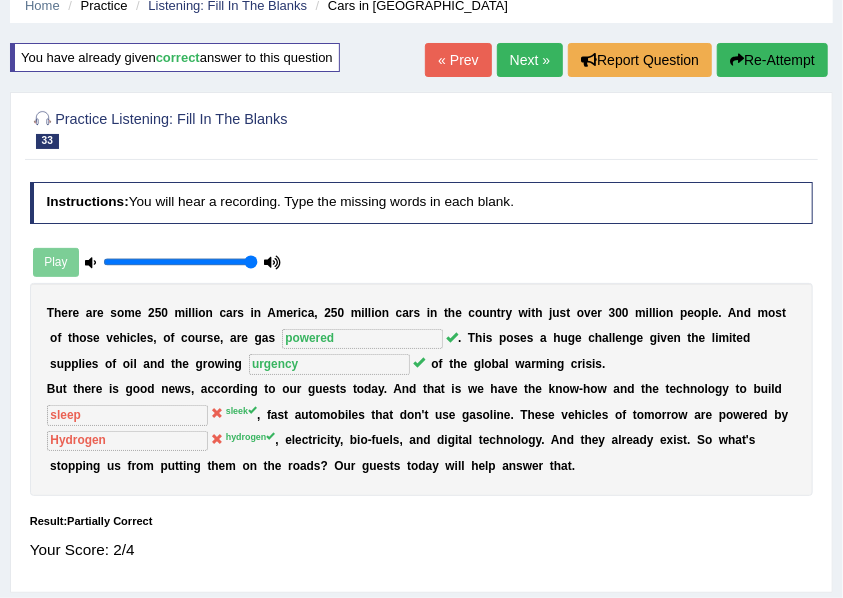 scroll, scrollTop: 68, scrollLeft: 0, axis: vertical 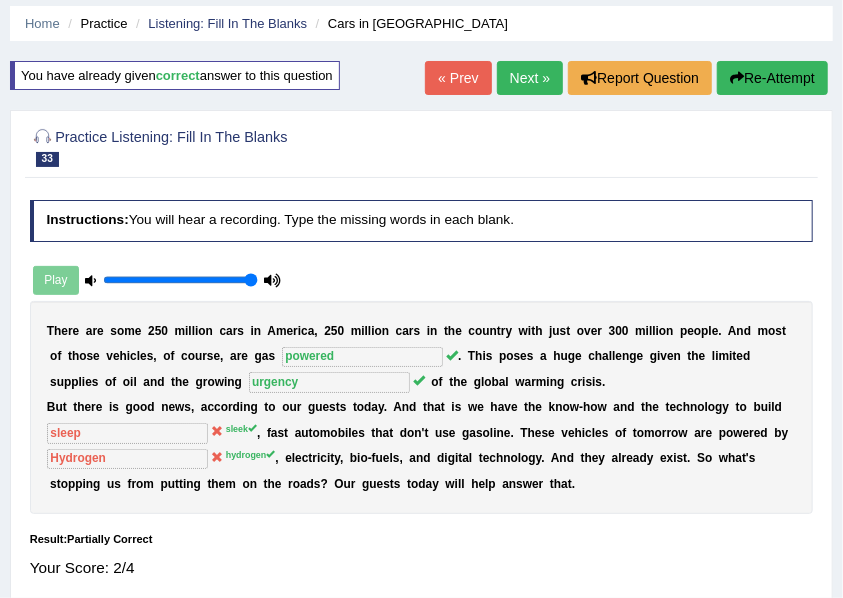 click on "Re-Attempt" at bounding box center (772, 78) 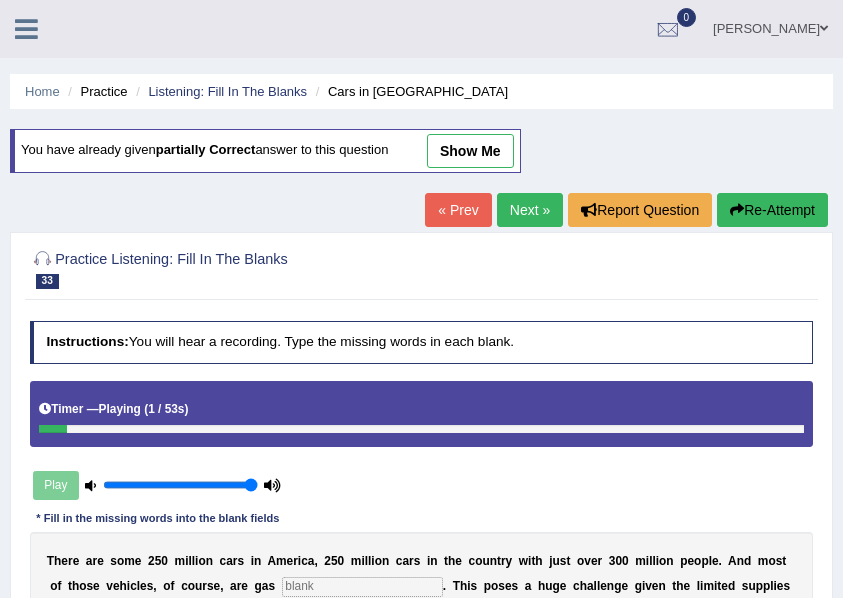 scroll, scrollTop: 201, scrollLeft: 0, axis: vertical 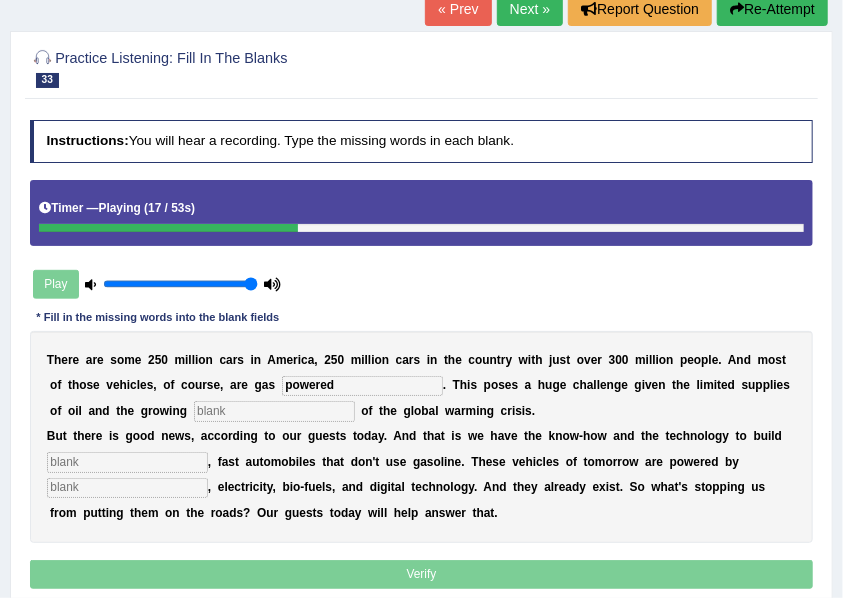 type on "powered" 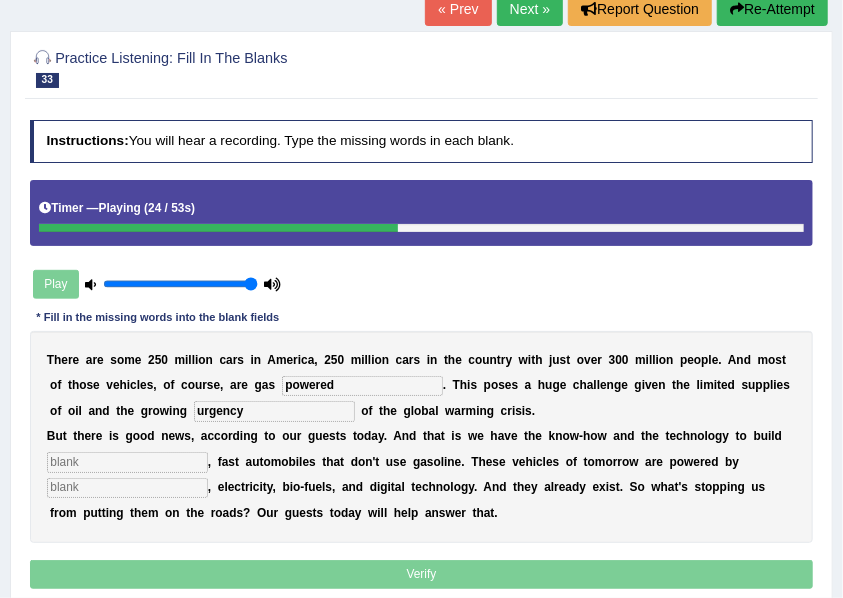 type on "urgency" 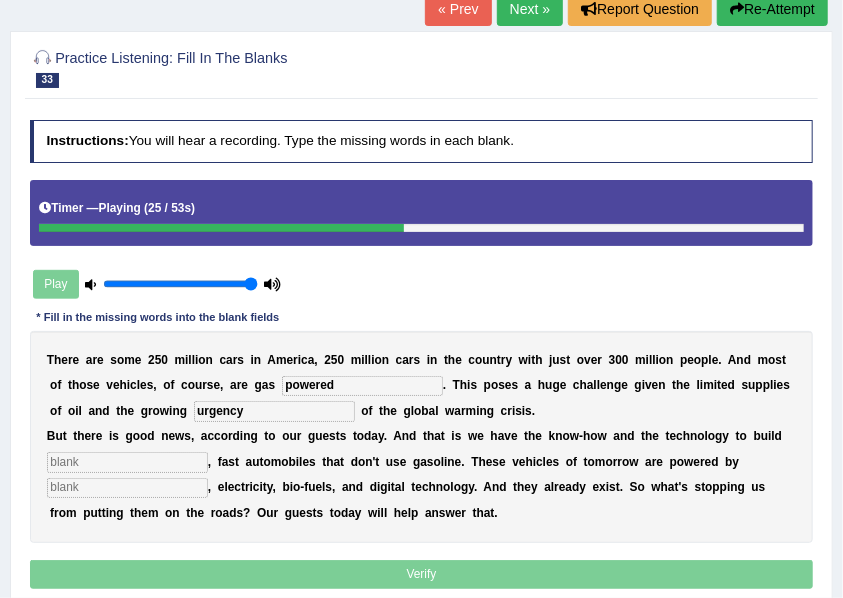 click at bounding box center (127, 462) 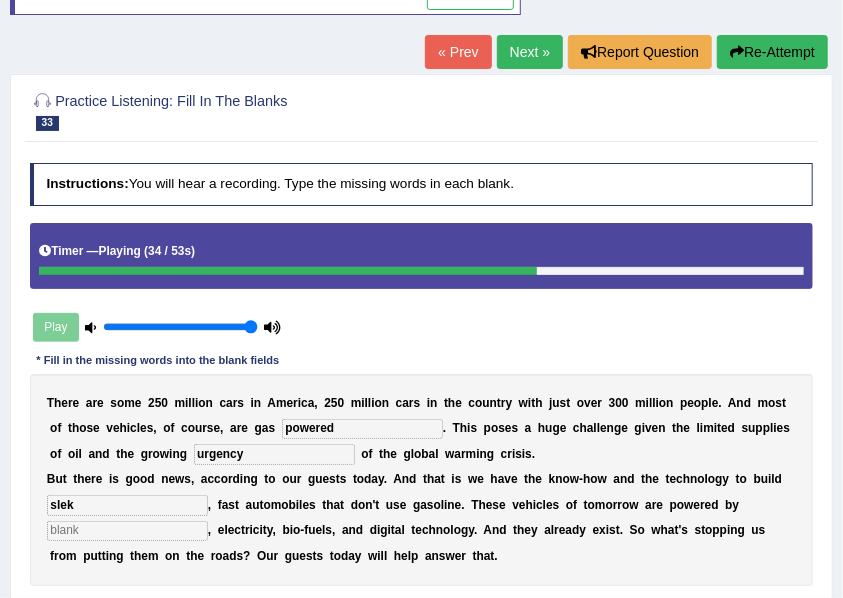 scroll, scrollTop: 134, scrollLeft: 0, axis: vertical 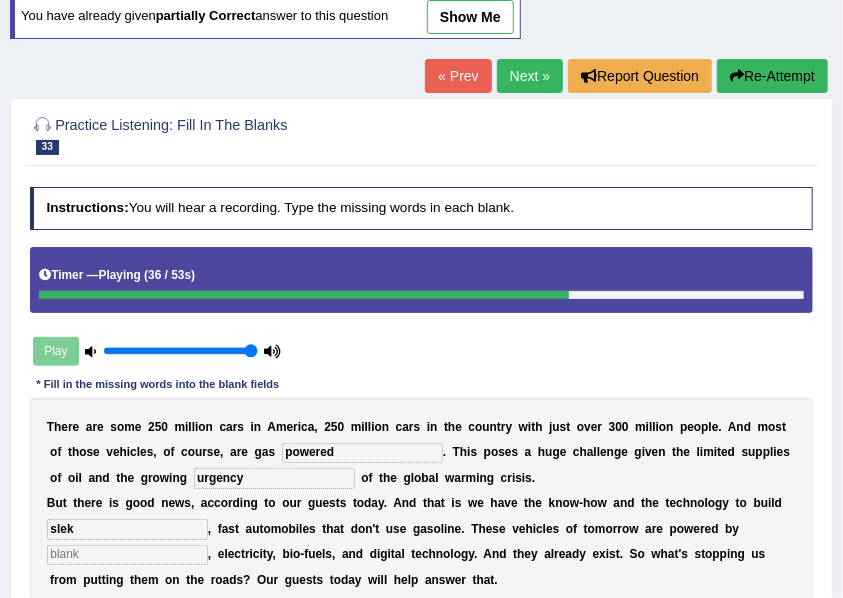 click on "slek" at bounding box center (127, 529) 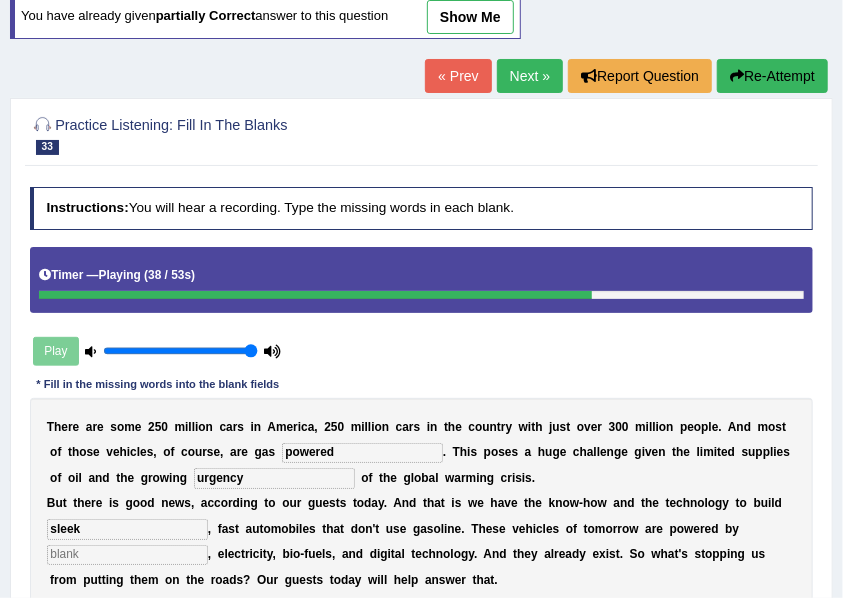 type on "sleek" 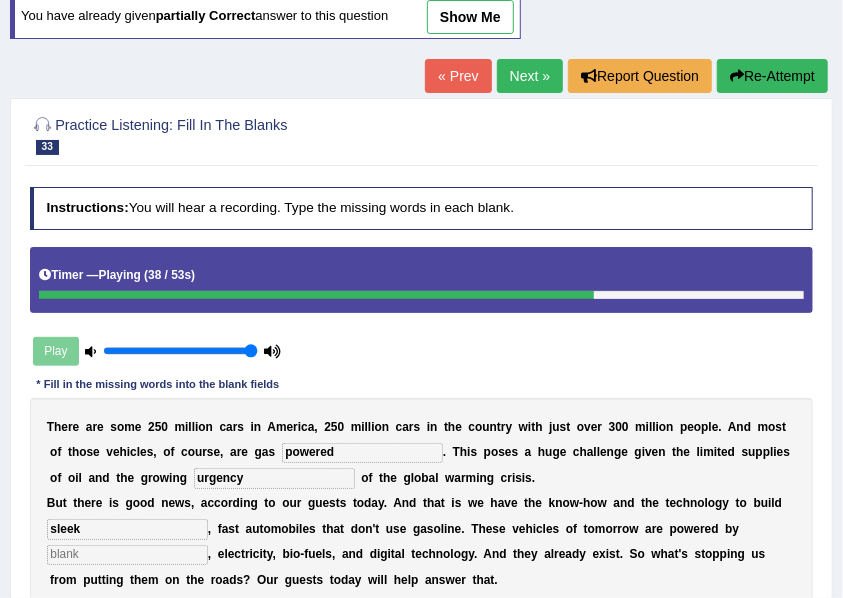 click at bounding box center [127, 555] 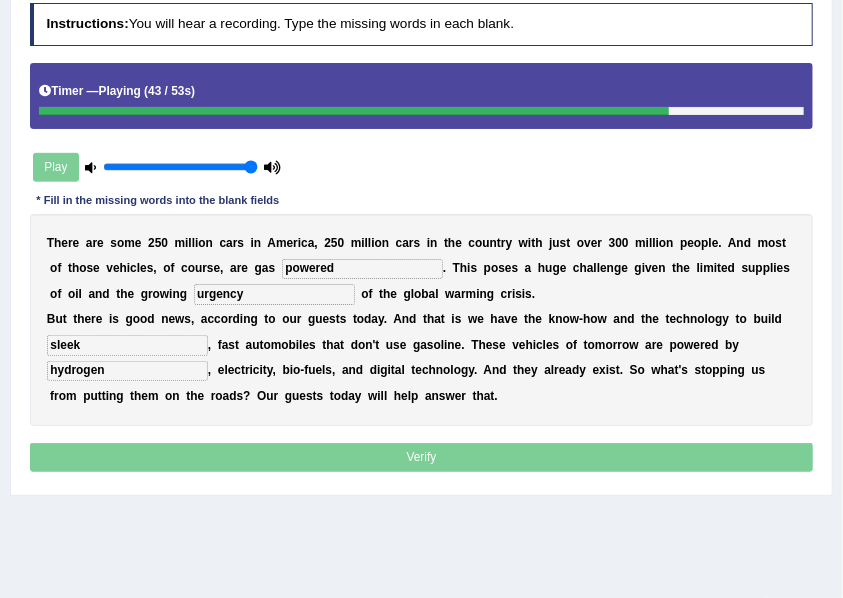 scroll, scrollTop: 334, scrollLeft: 0, axis: vertical 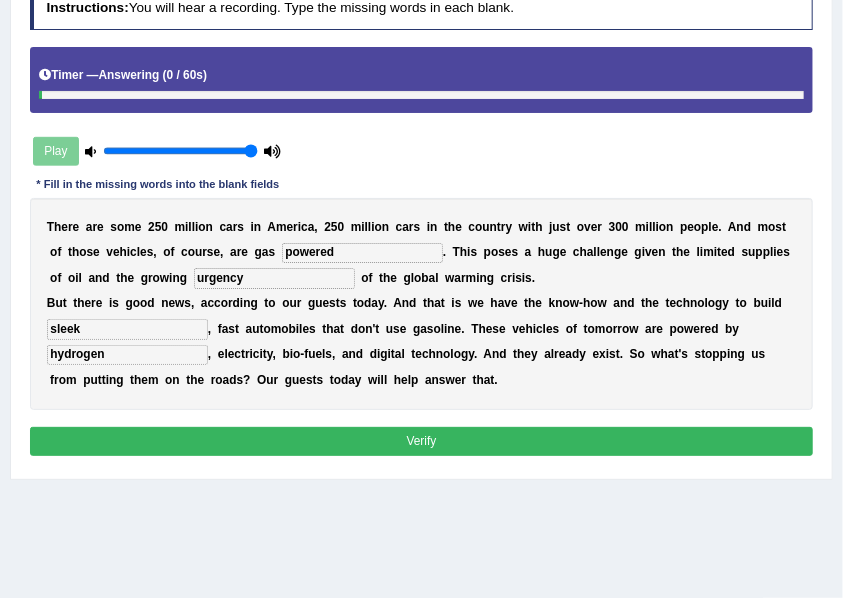 type on "hydrogen" 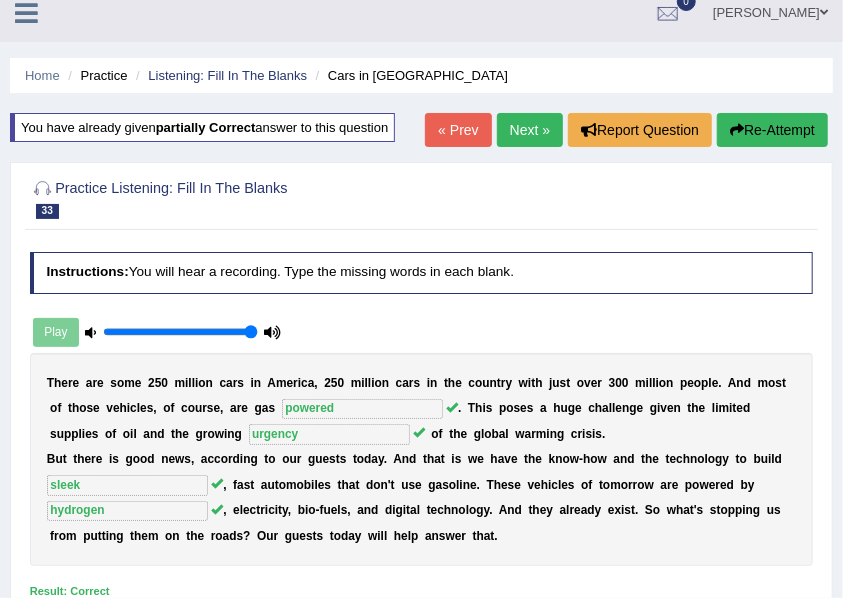 scroll, scrollTop: 15, scrollLeft: 0, axis: vertical 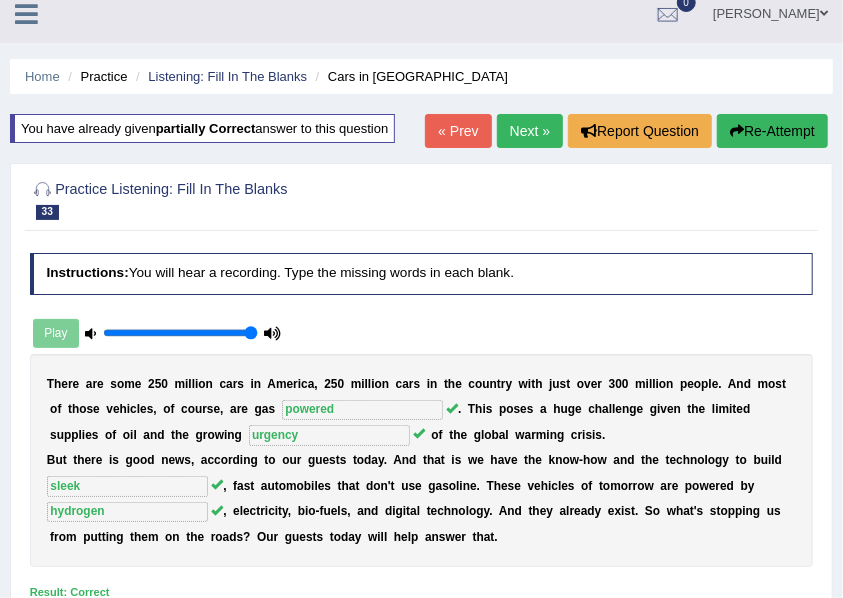 click on "Next »" at bounding box center (530, 131) 